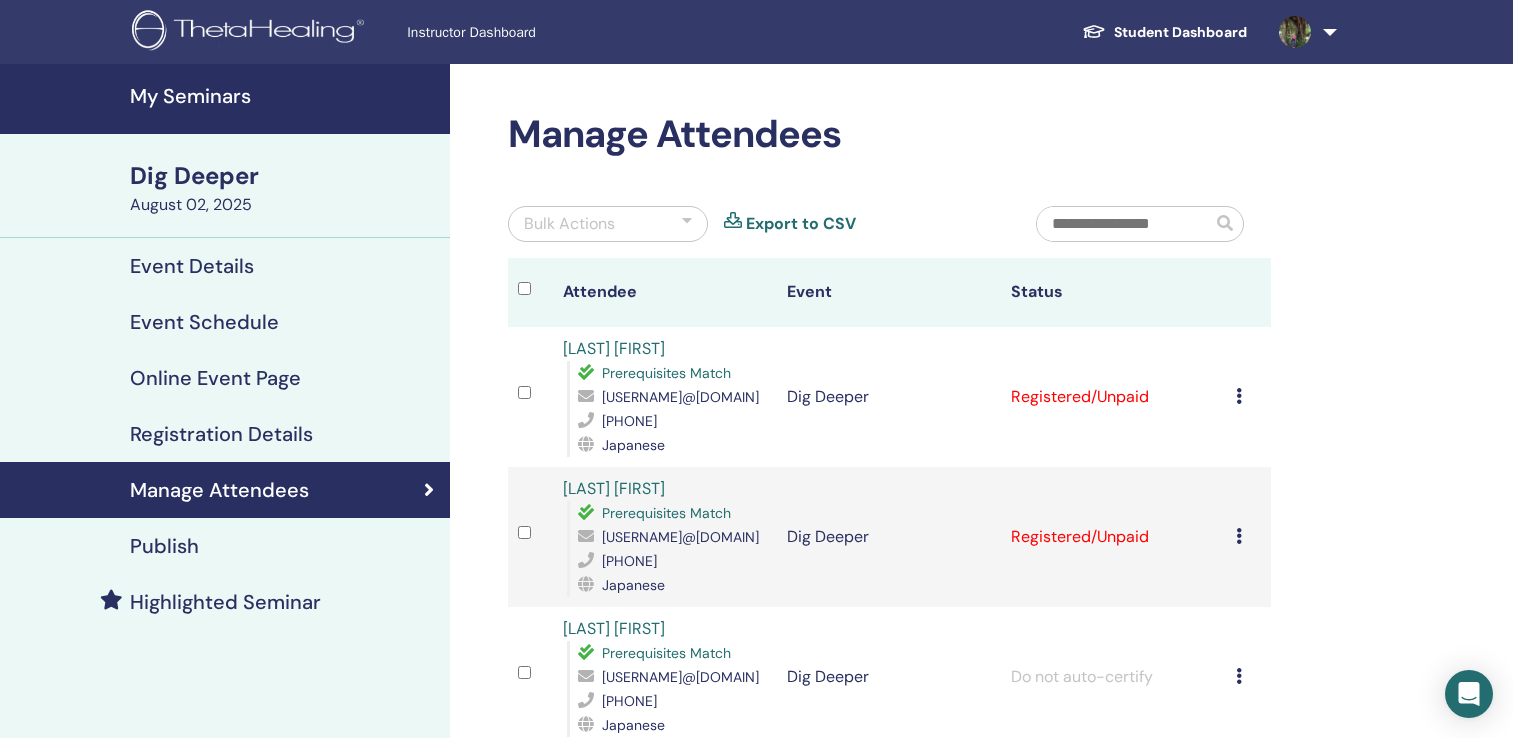 scroll, scrollTop: 208, scrollLeft: 0, axis: vertical 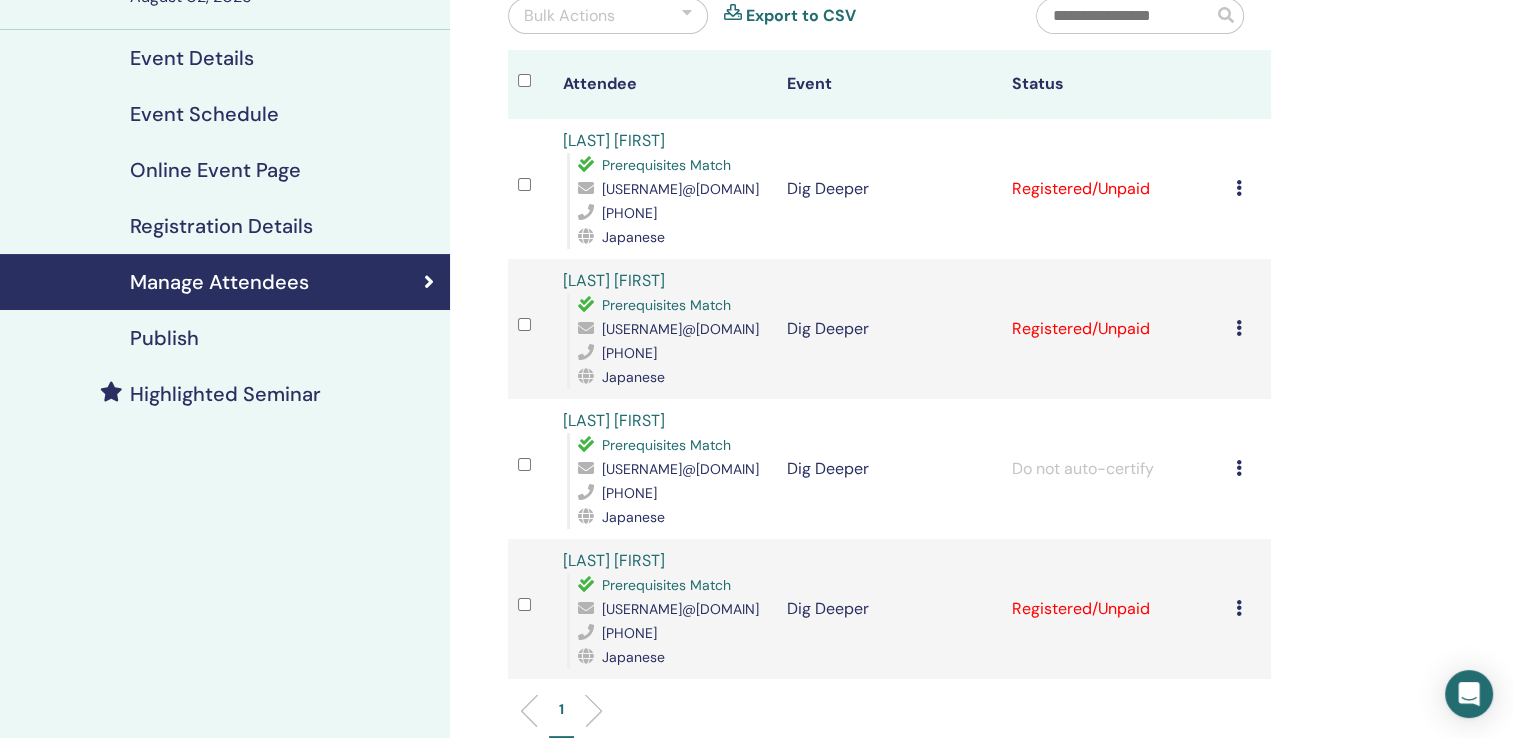 click at bounding box center (1239, 188) 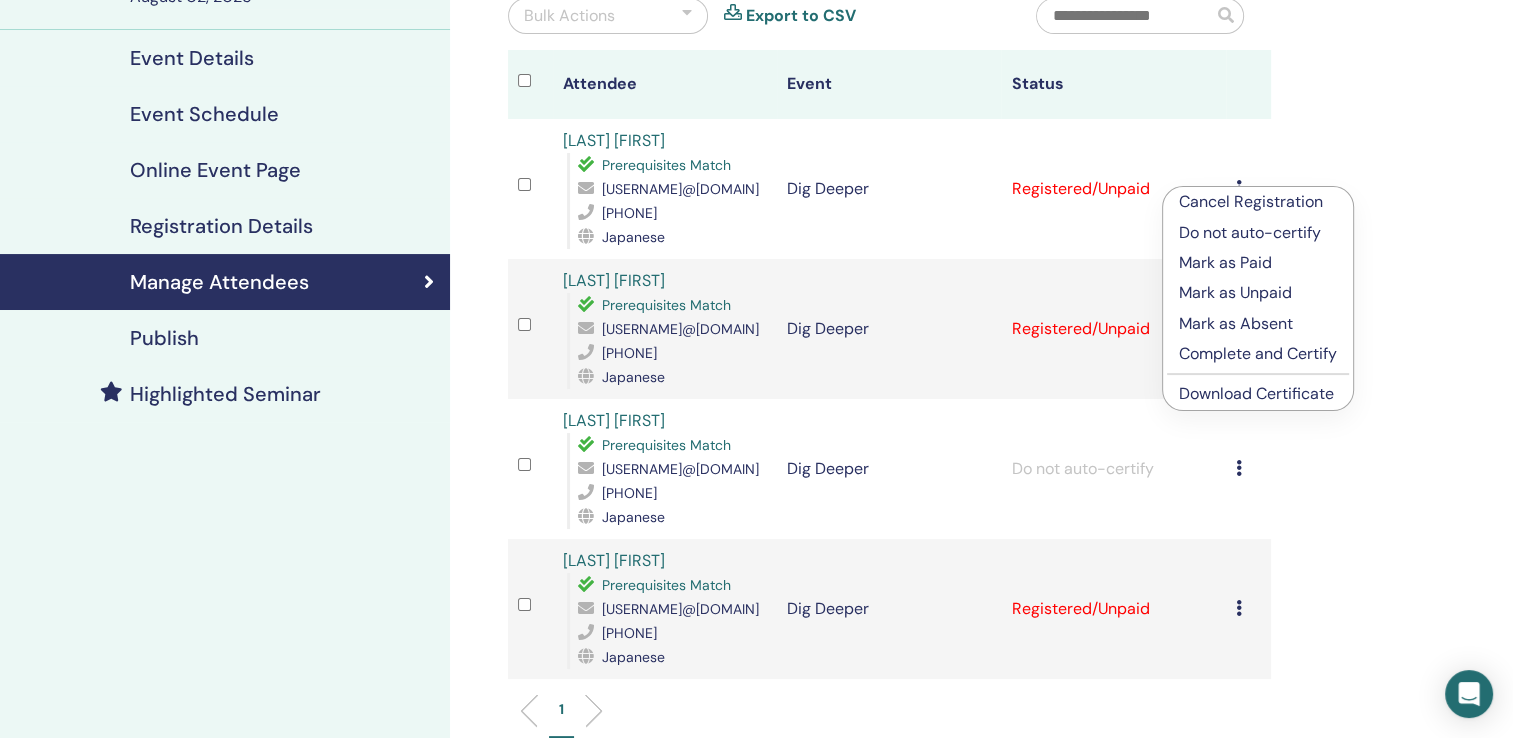click on "Complete and Certify" at bounding box center [1258, 354] 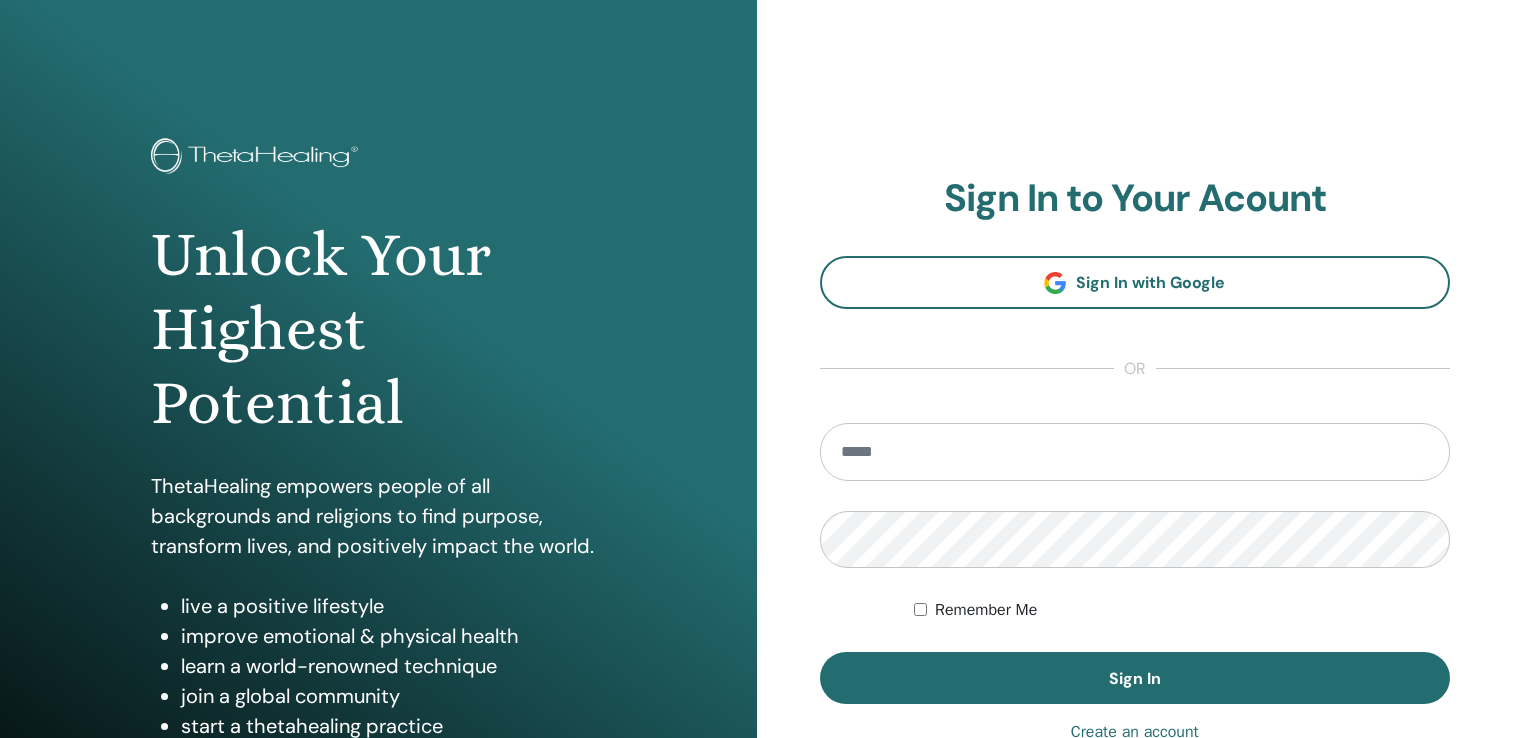 scroll, scrollTop: 0, scrollLeft: 0, axis: both 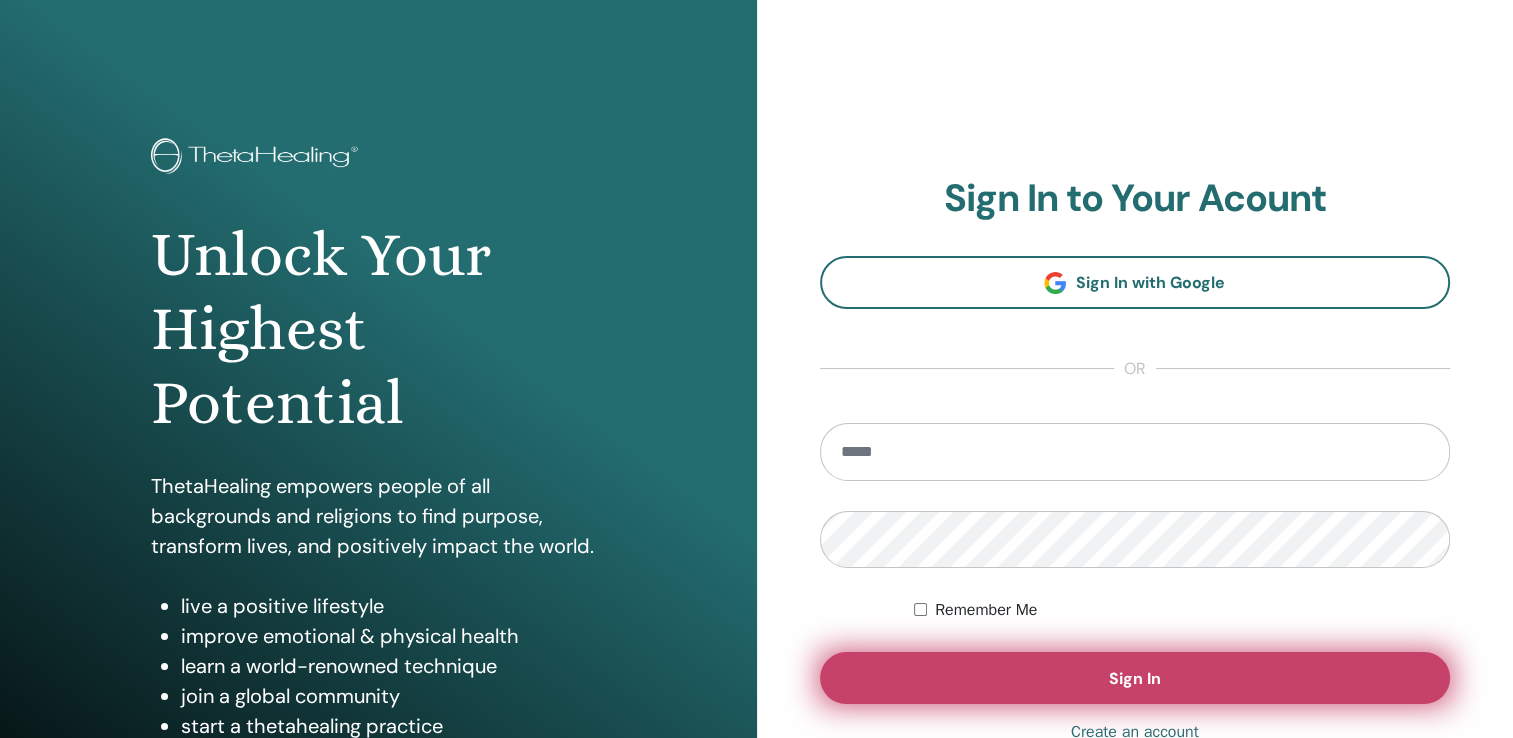 type on "**********" 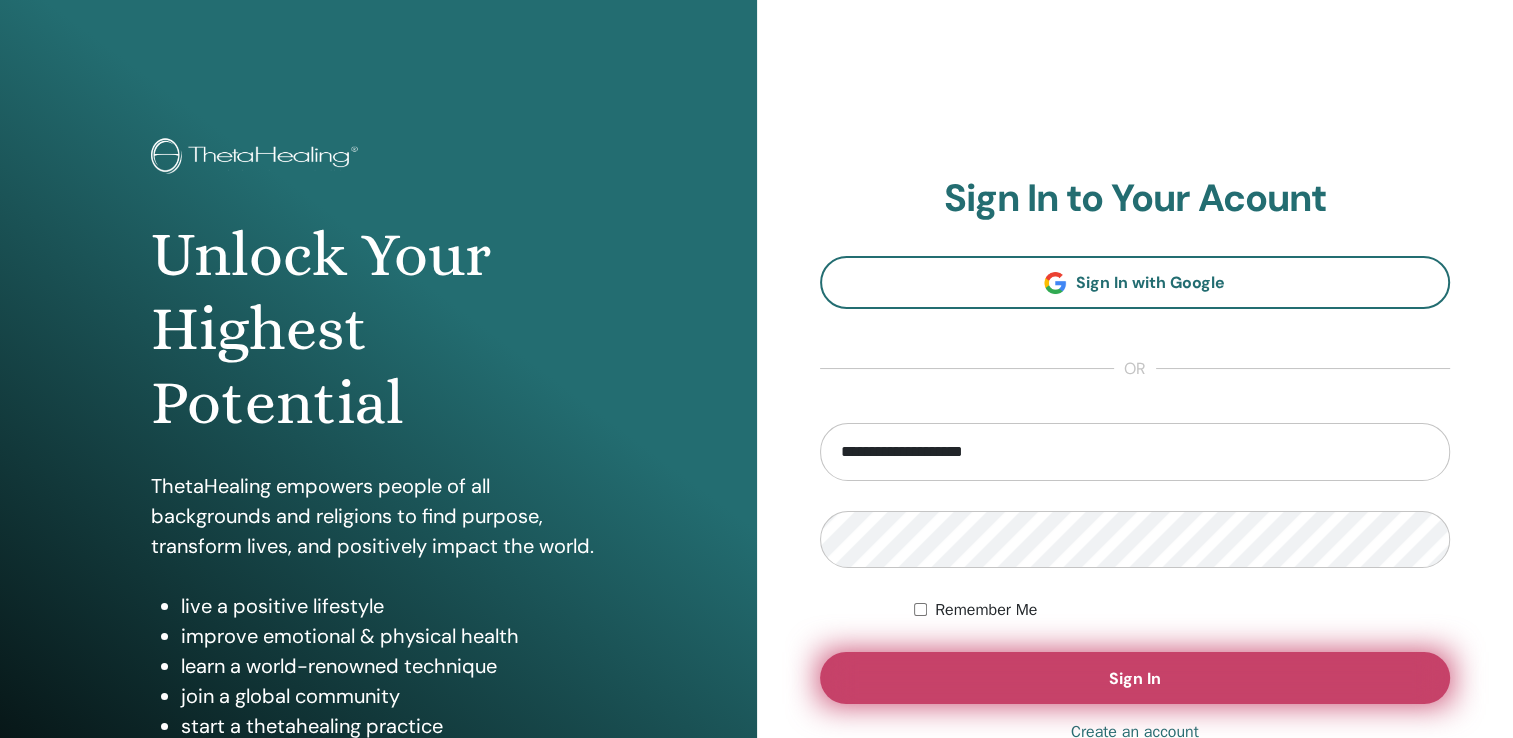 click on "Sign In" at bounding box center [1135, 678] 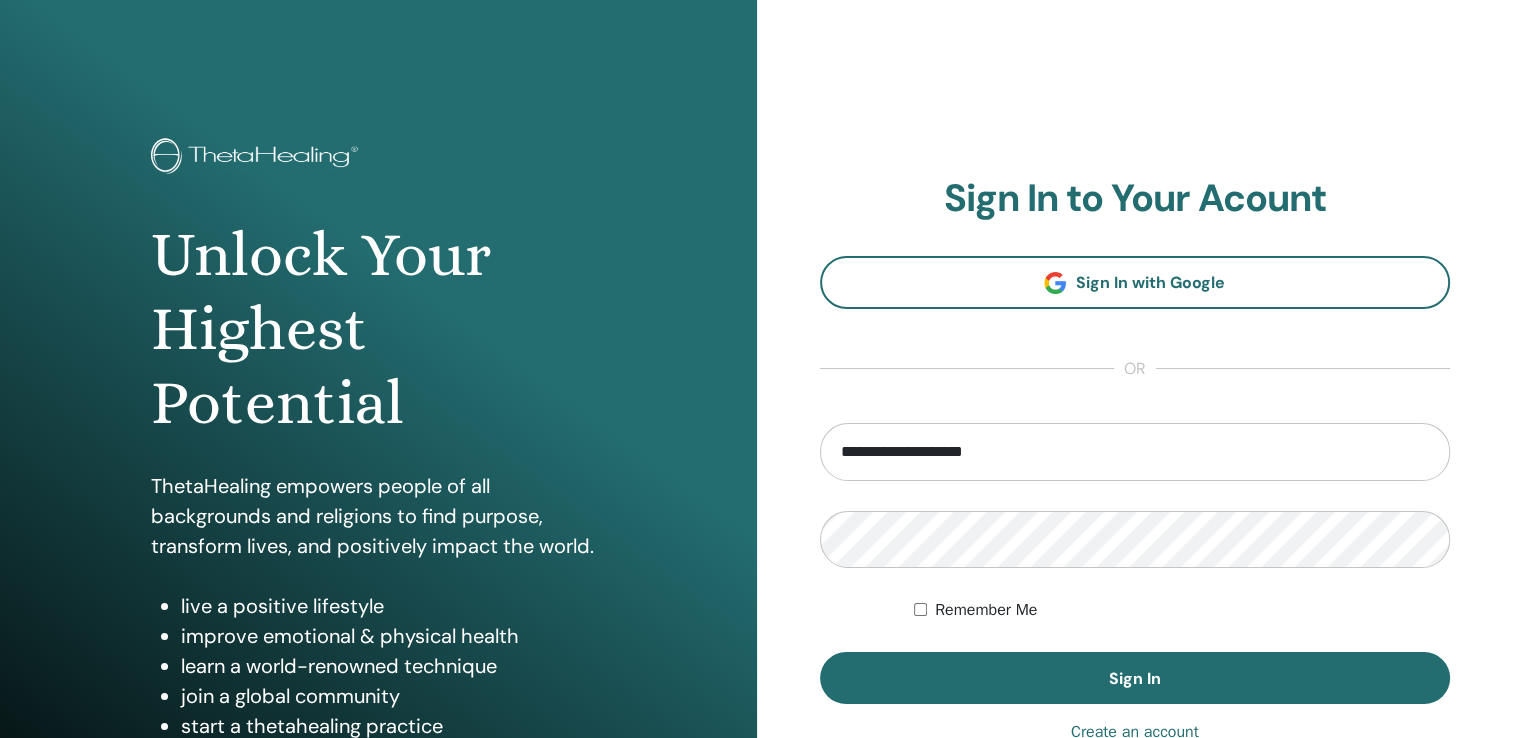 click on "Unlock Your Highest Potential
ThetaHealing empowers people of all backgrounds and religions to find purpose, transform lives, and positively impact the world.
live a positive lifestyle
improve emotional & physical health
learn a world-renowned technique
join a global community
start a thetahealing practice" at bounding box center [378, 480] 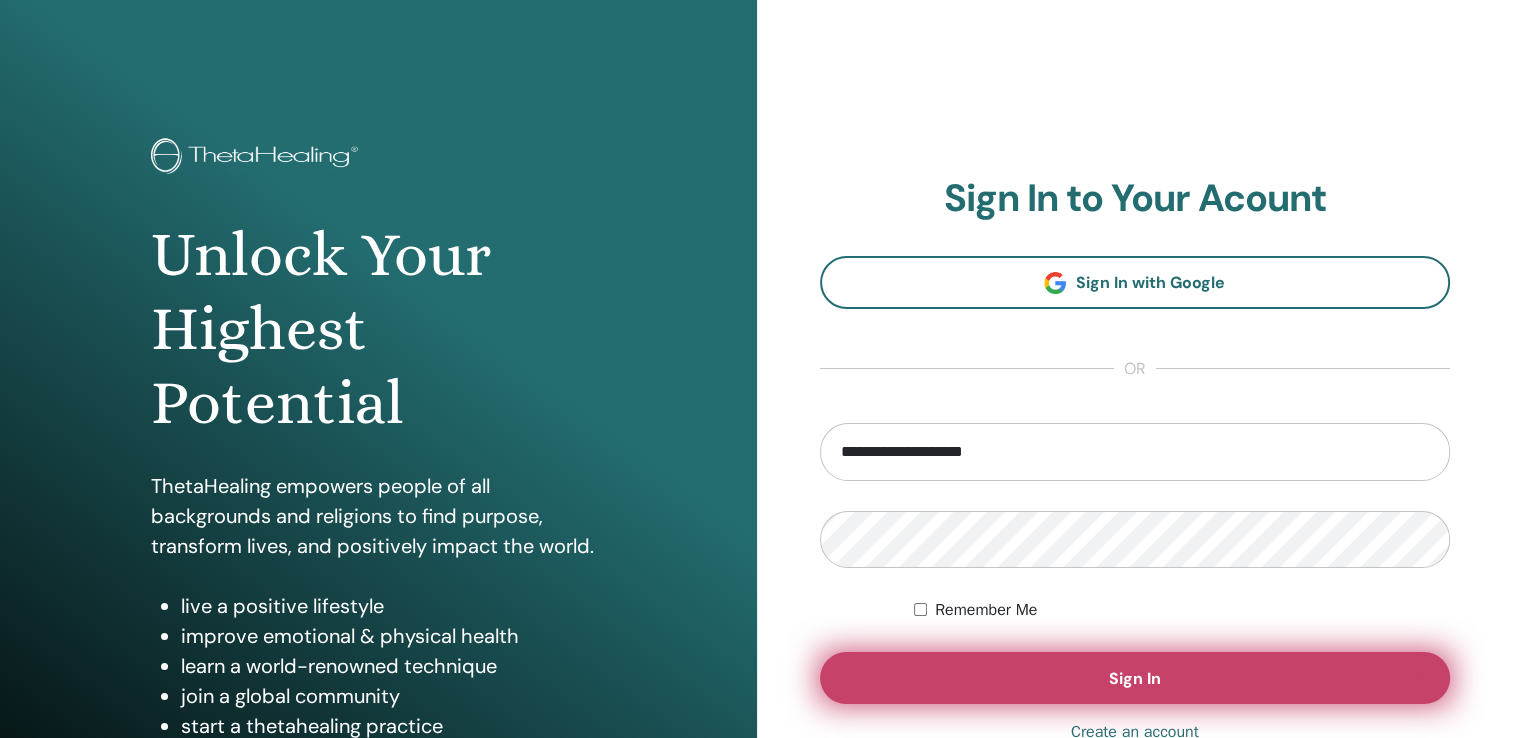 click on "Sign In" at bounding box center [1135, 678] 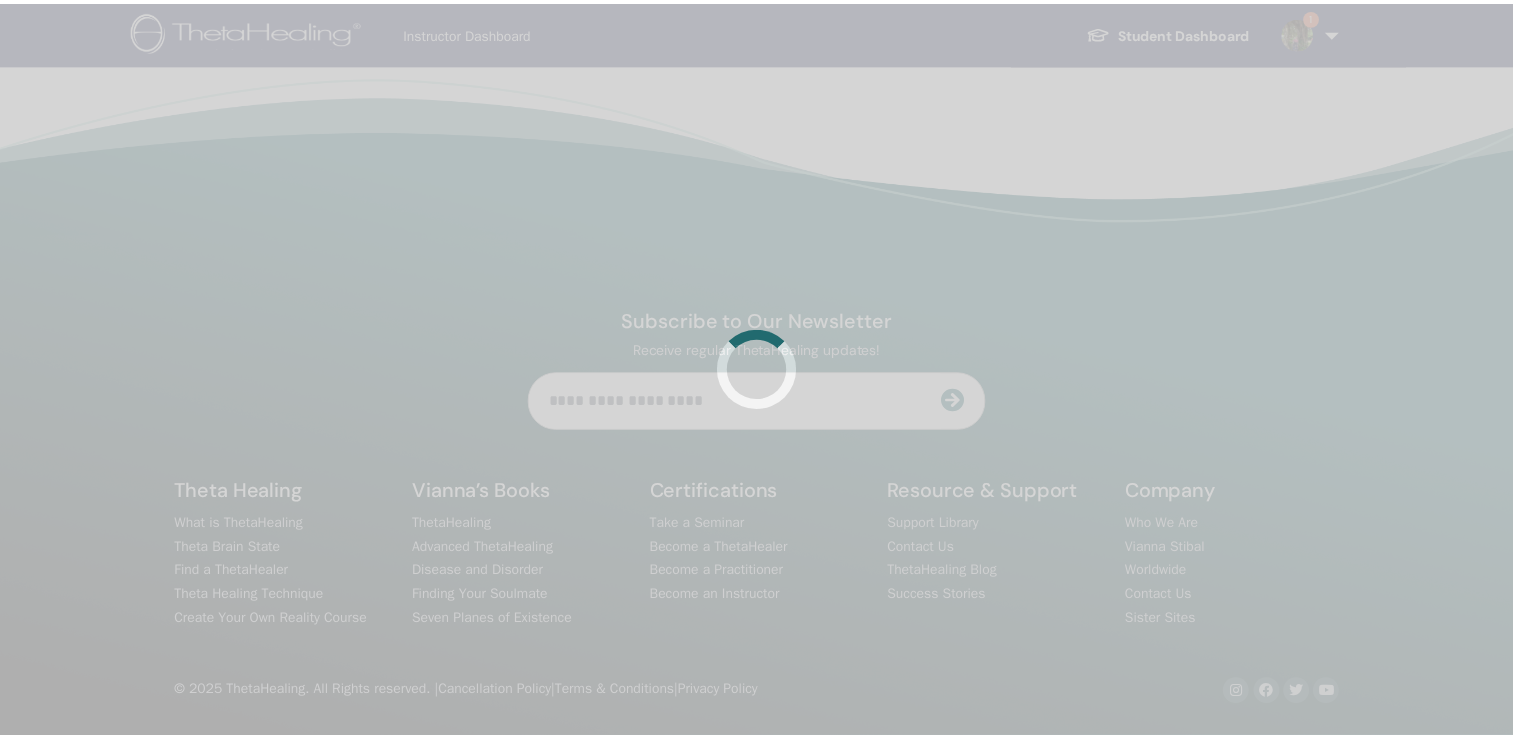 scroll, scrollTop: 0, scrollLeft: 0, axis: both 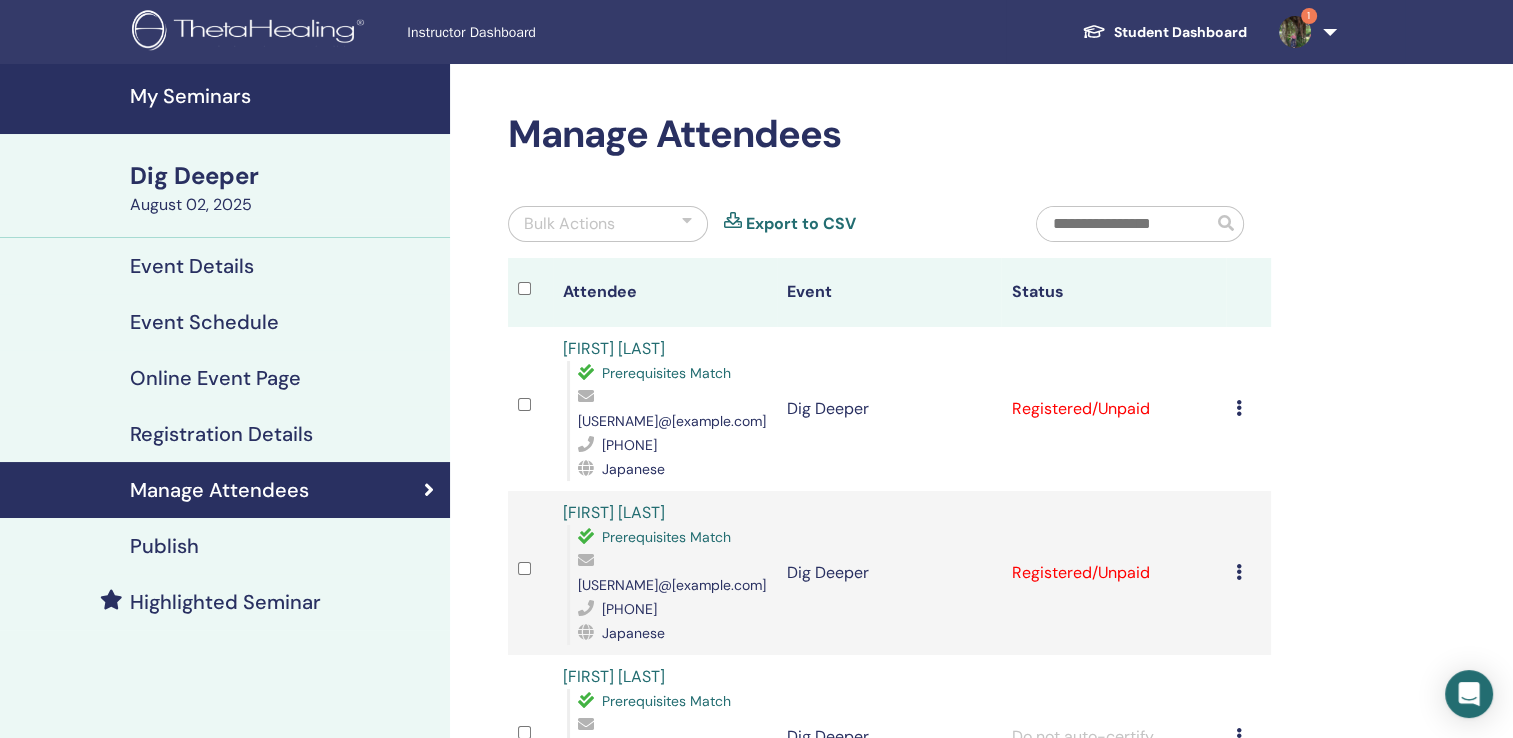 click at bounding box center [1239, 408] 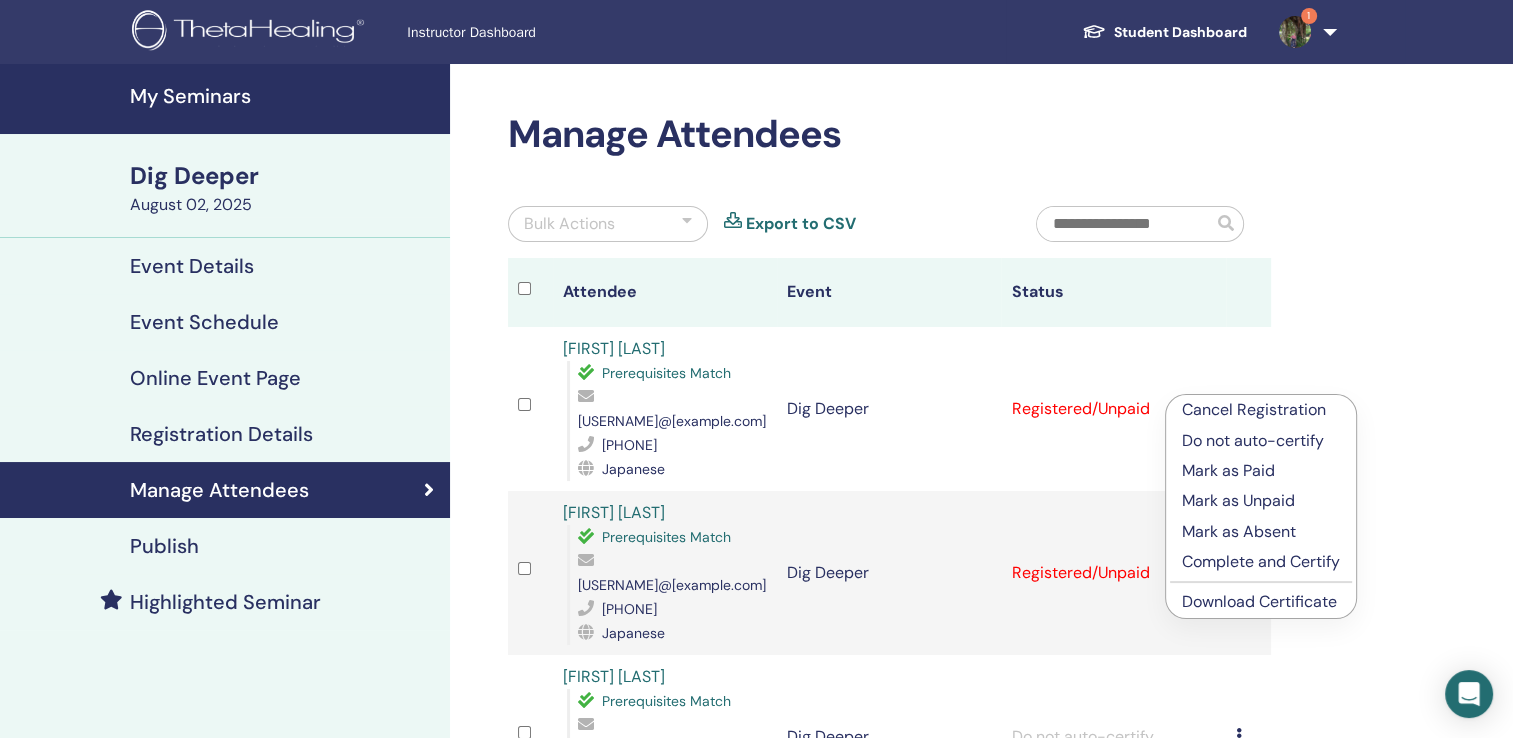 click on "Complete and Certify" at bounding box center [1261, 562] 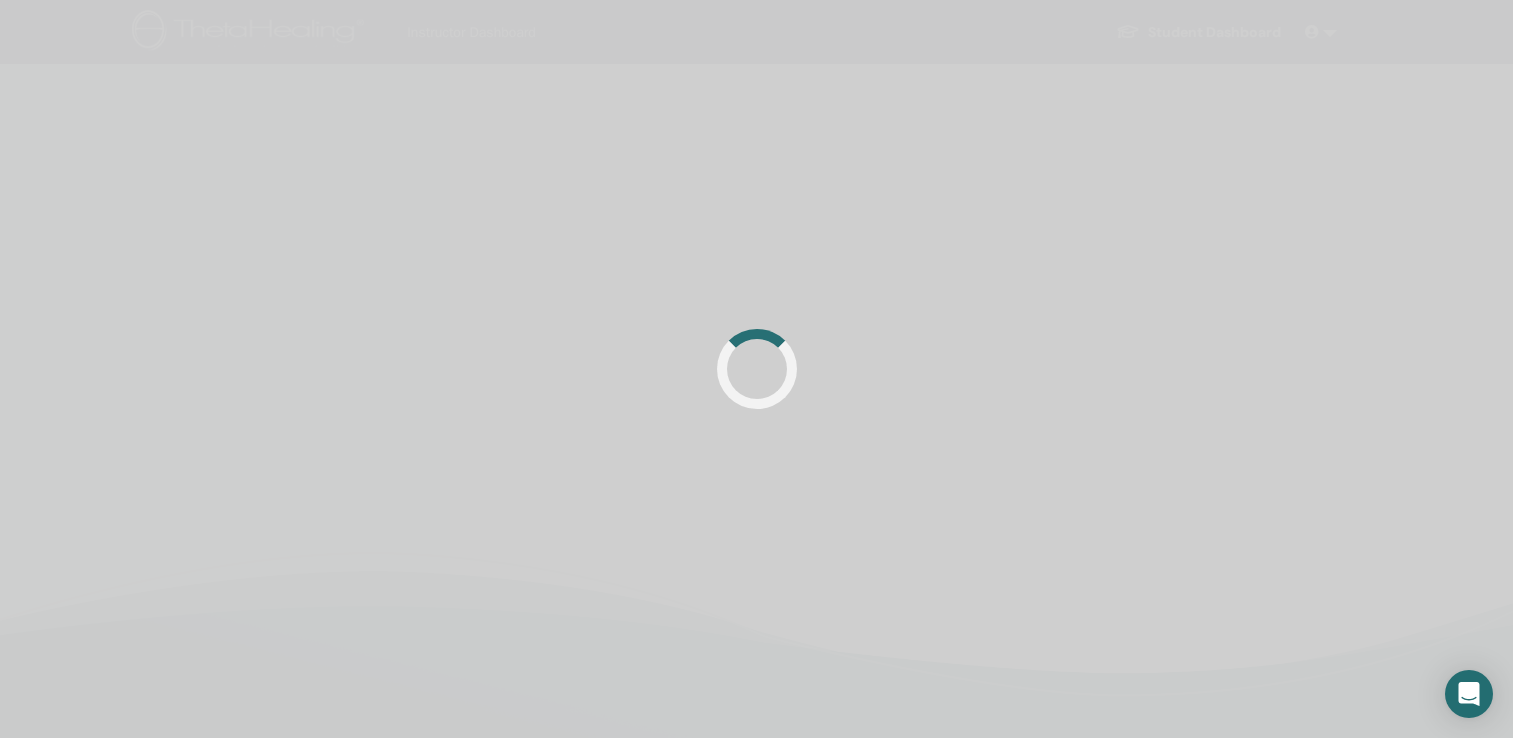 scroll, scrollTop: 0, scrollLeft: 0, axis: both 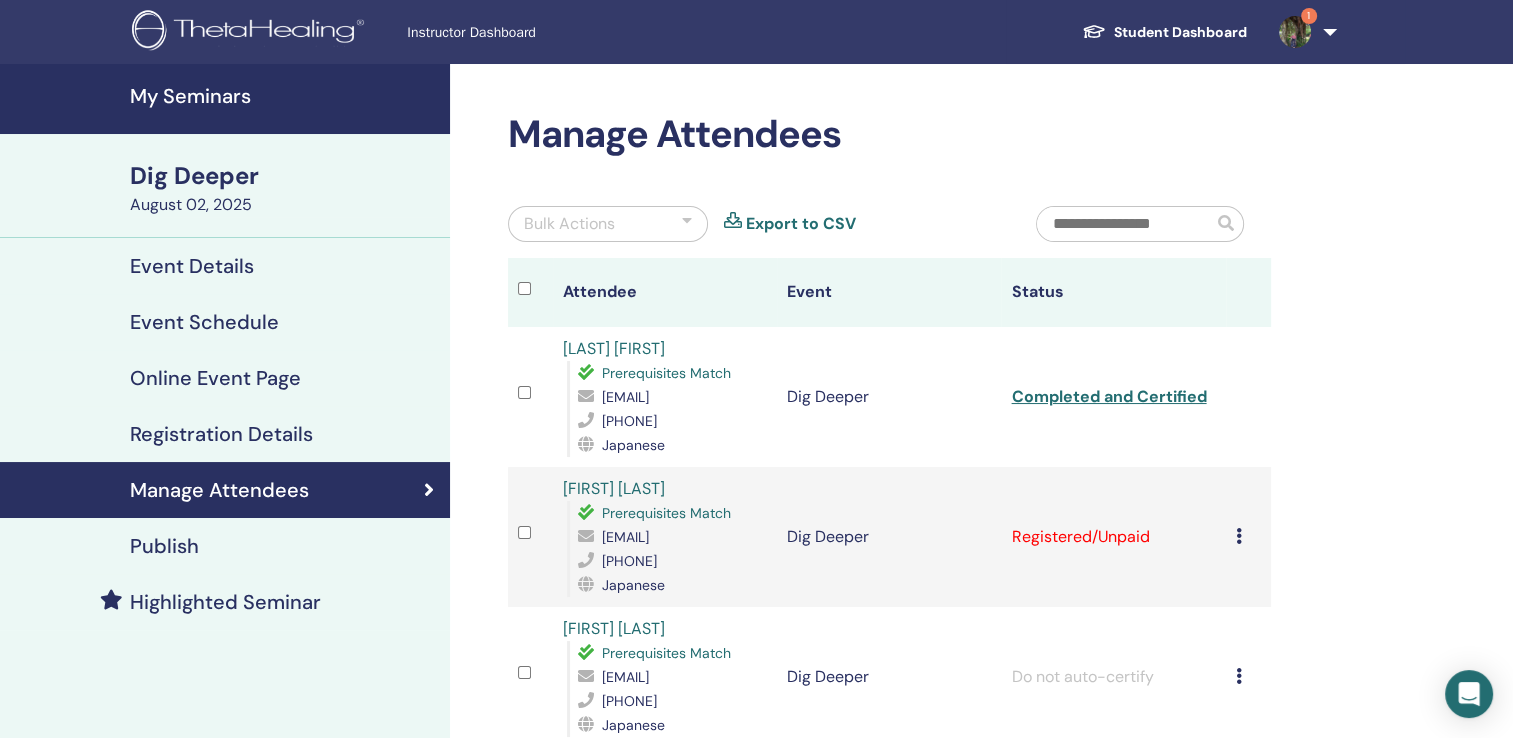 click at bounding box center (1239, 536) 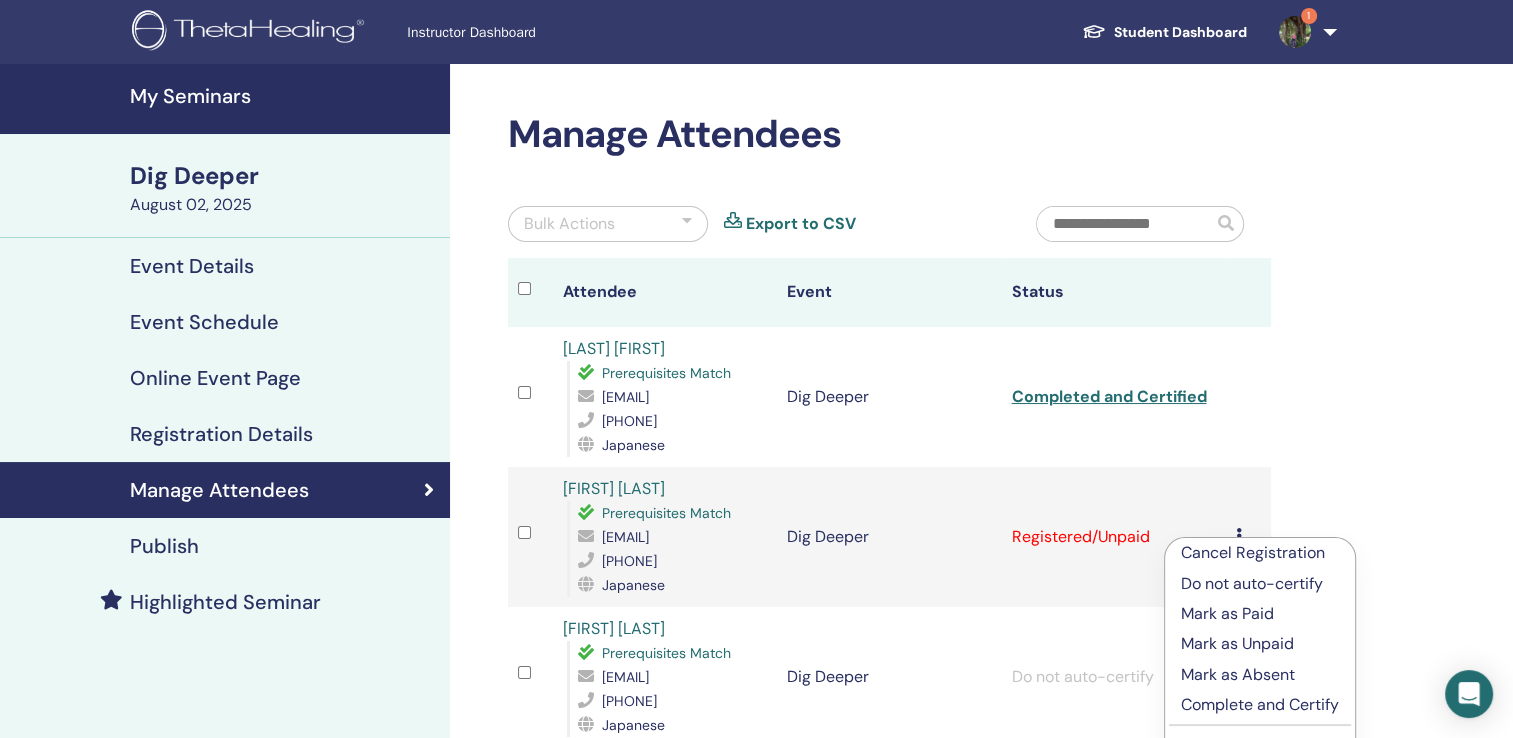 click on "Complete and Certify" at bounding box center (1260, 705) 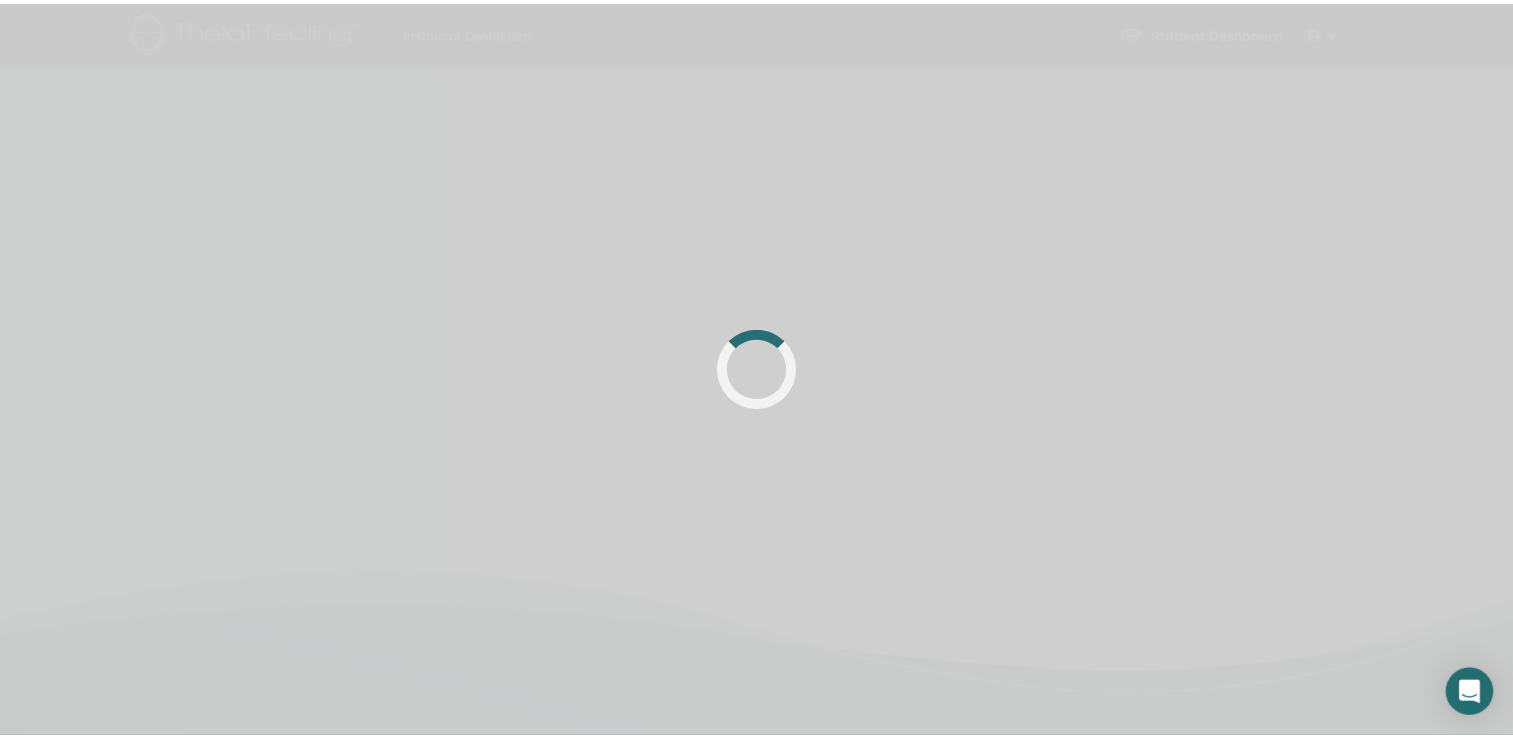 scroll, scrollTop: 0, scrollLeft: 0, axis: both 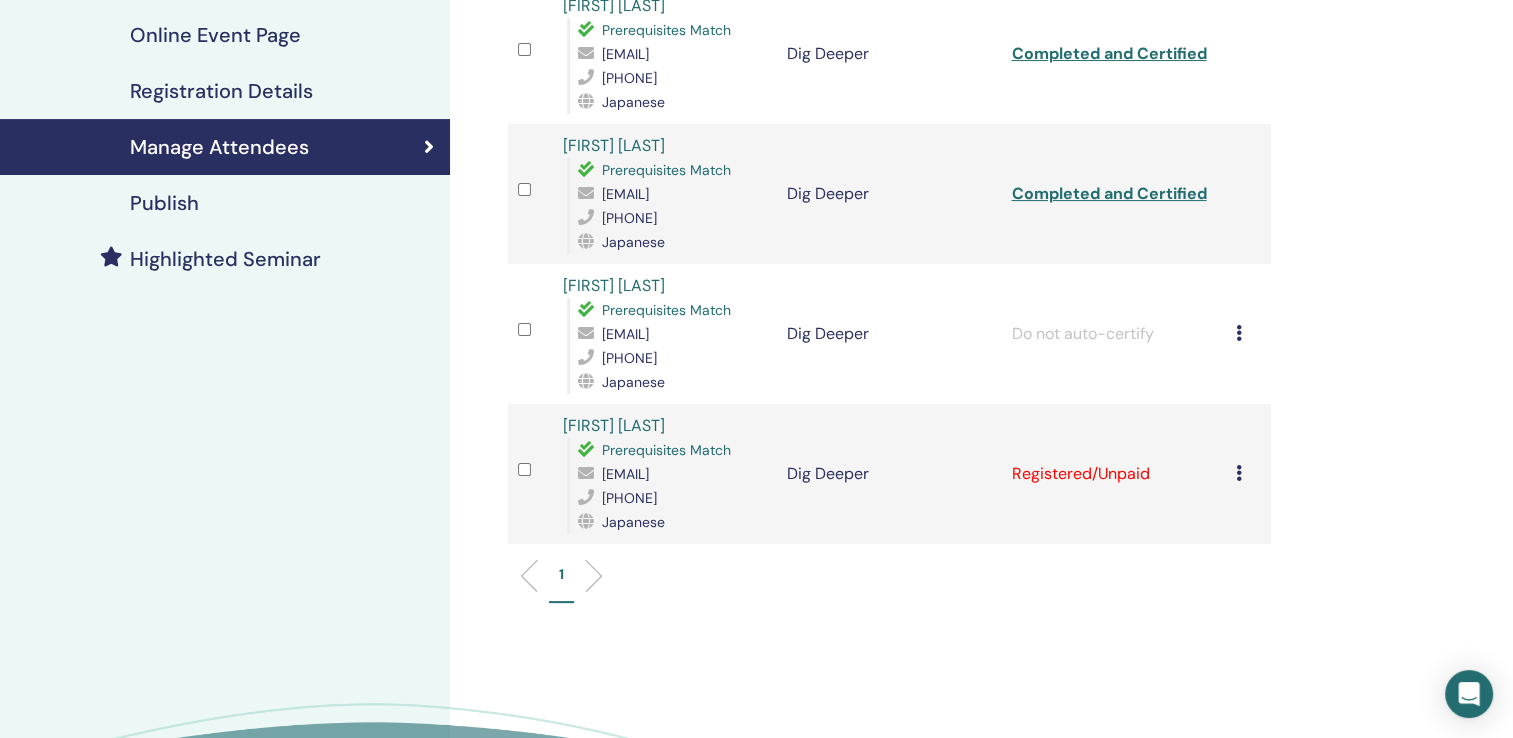 click at bounding box center [1239, 473] 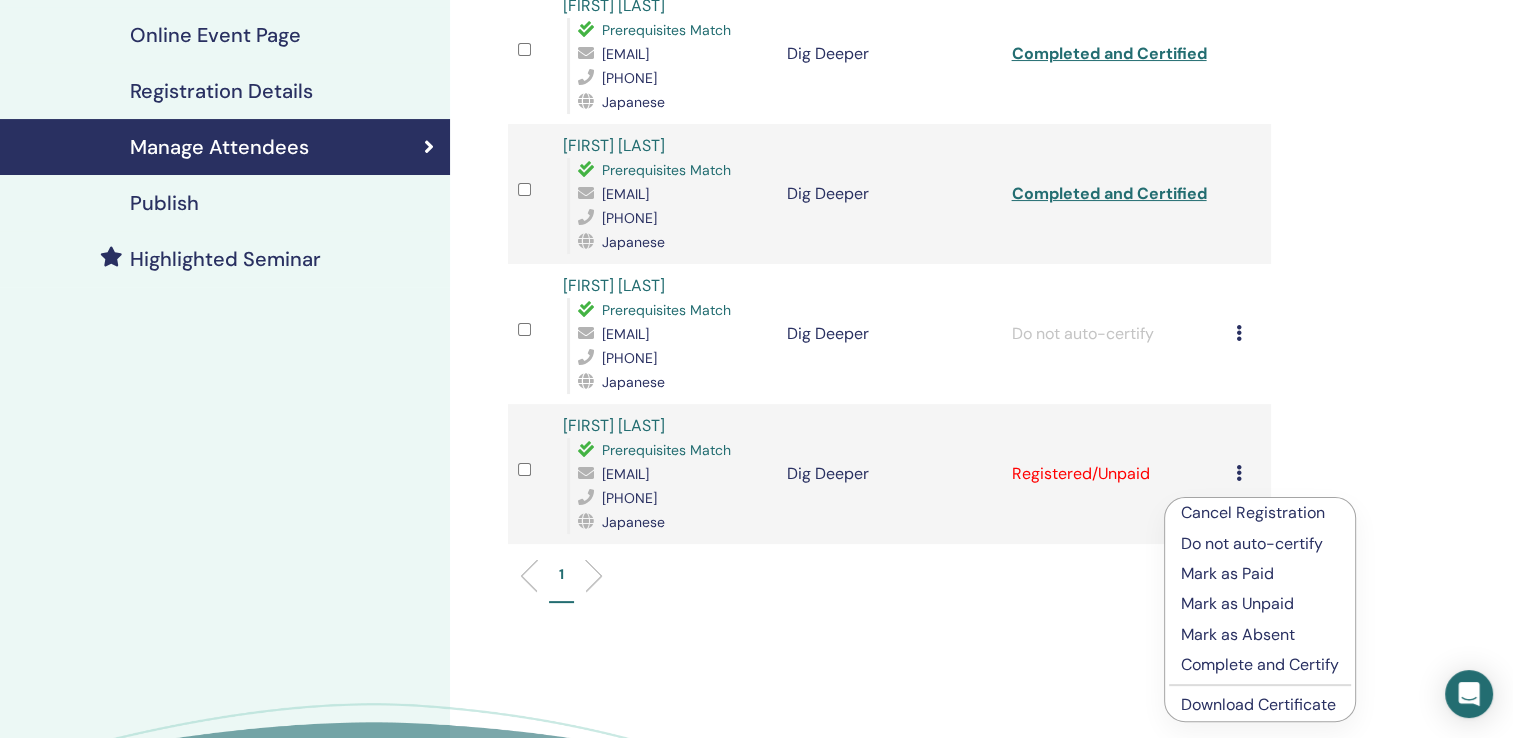 click on "Complete and Certify" at bounding box center [1260, 665] 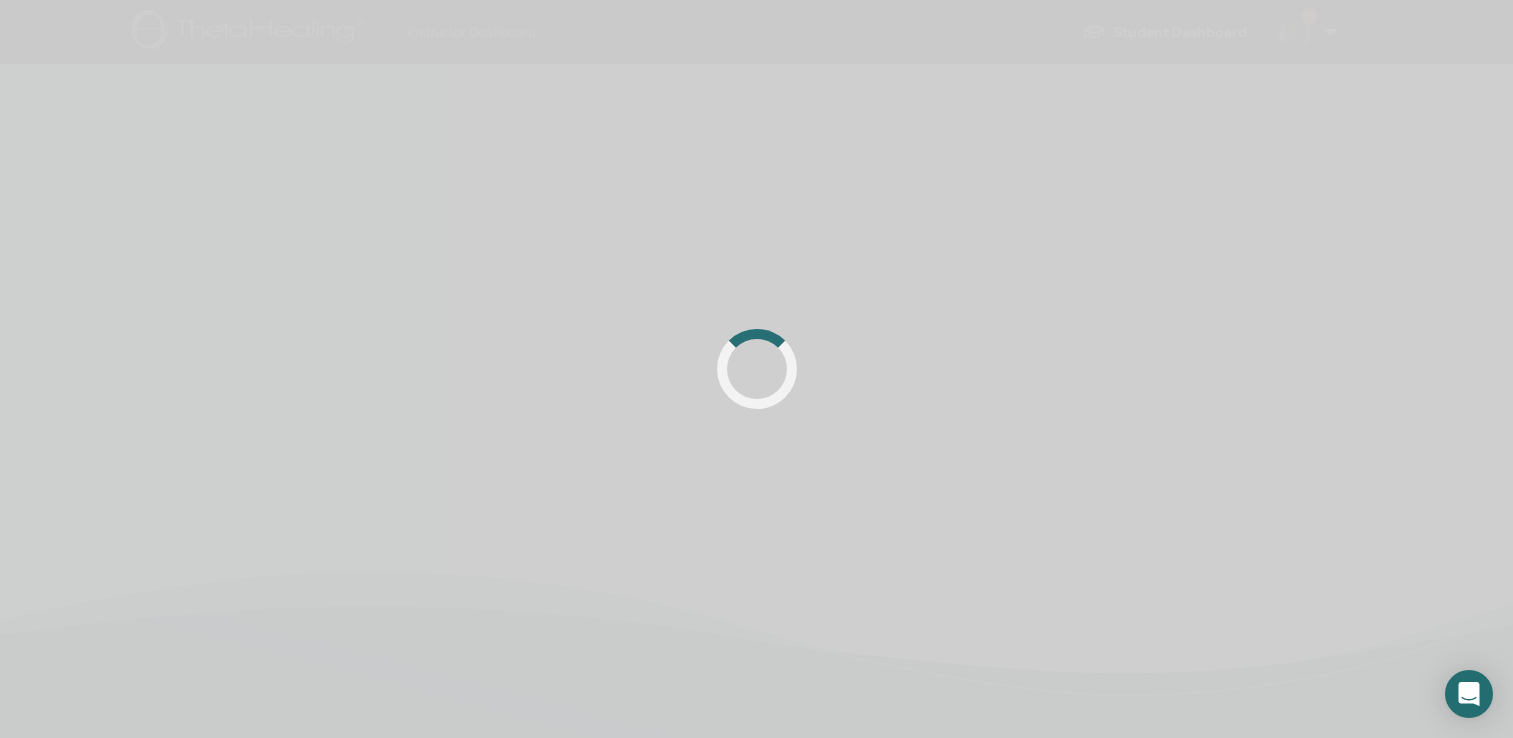 scroll, scrollTop: 0, scrollLeft: 0, axis: both 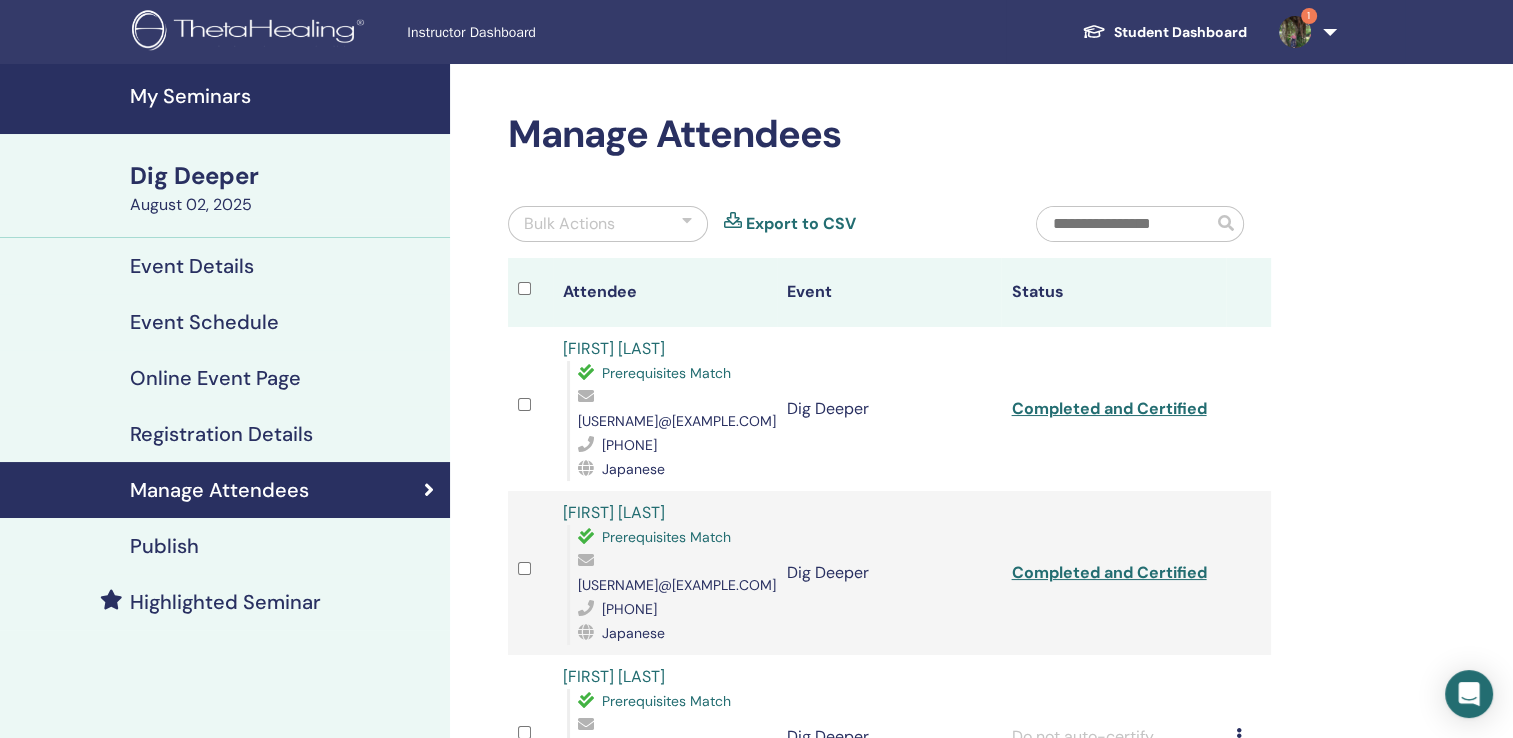 click at bounding box center [1295, 32] 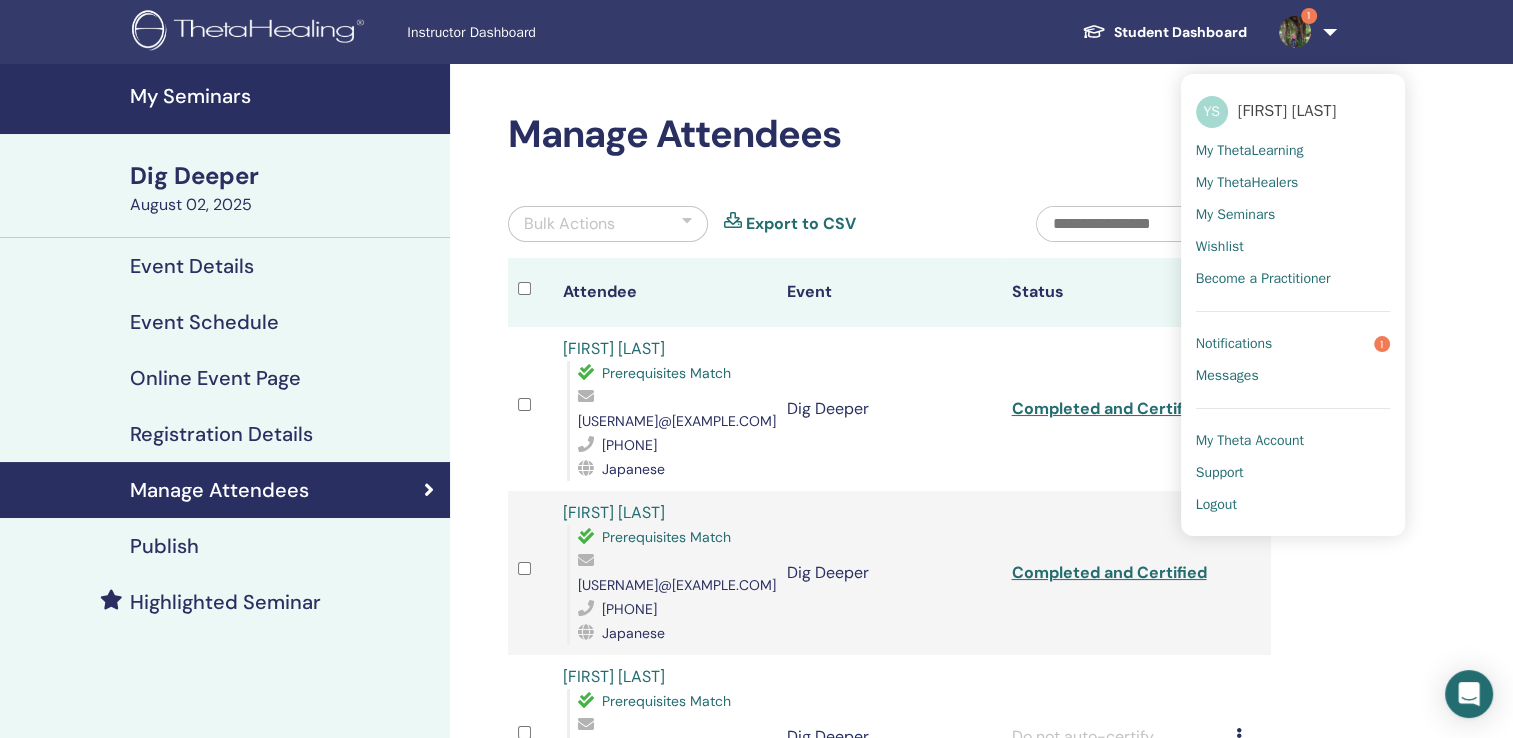 click on "Notifications 1" at bounding box center [1293, 344] 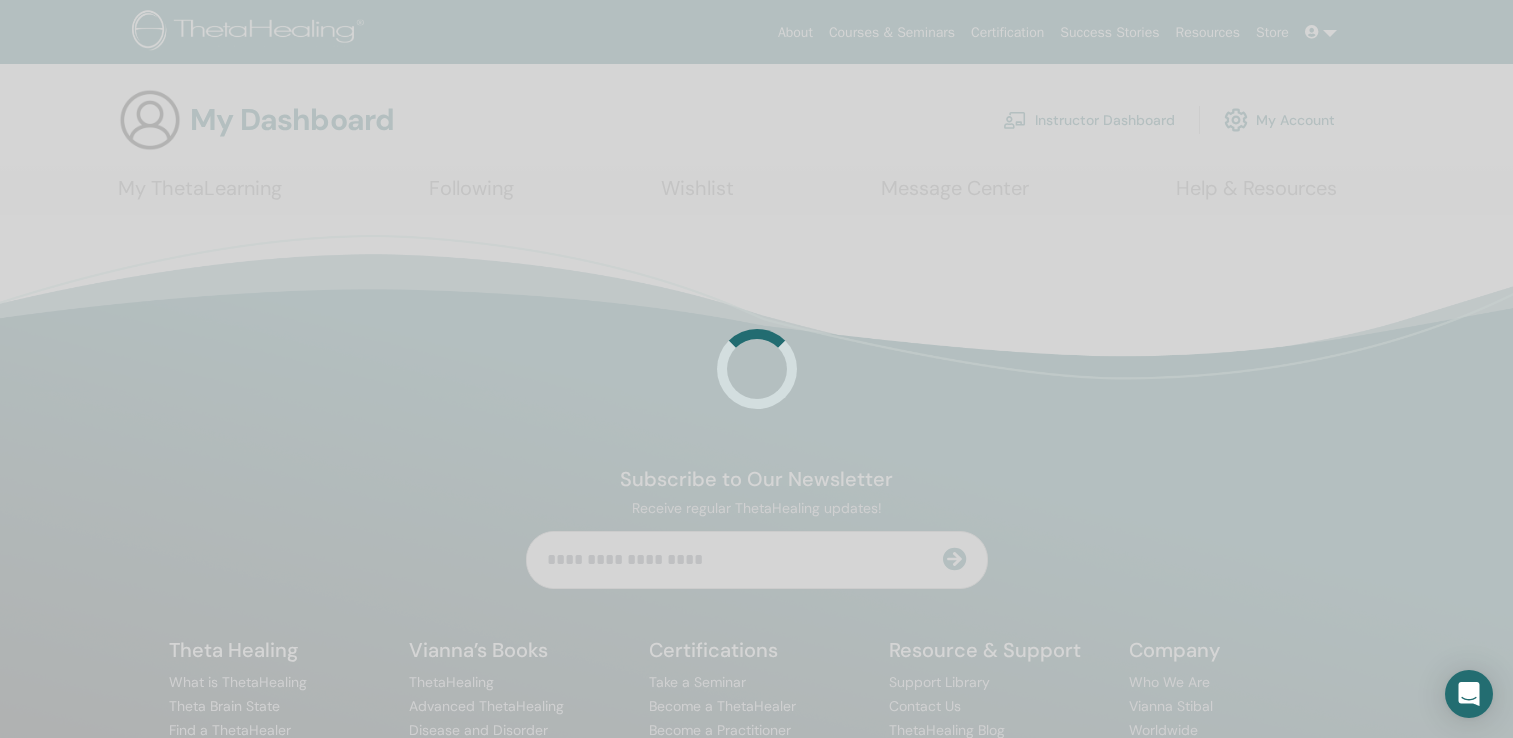 scroll, scrollTop: 0, scrollLeft: 0, axis: both 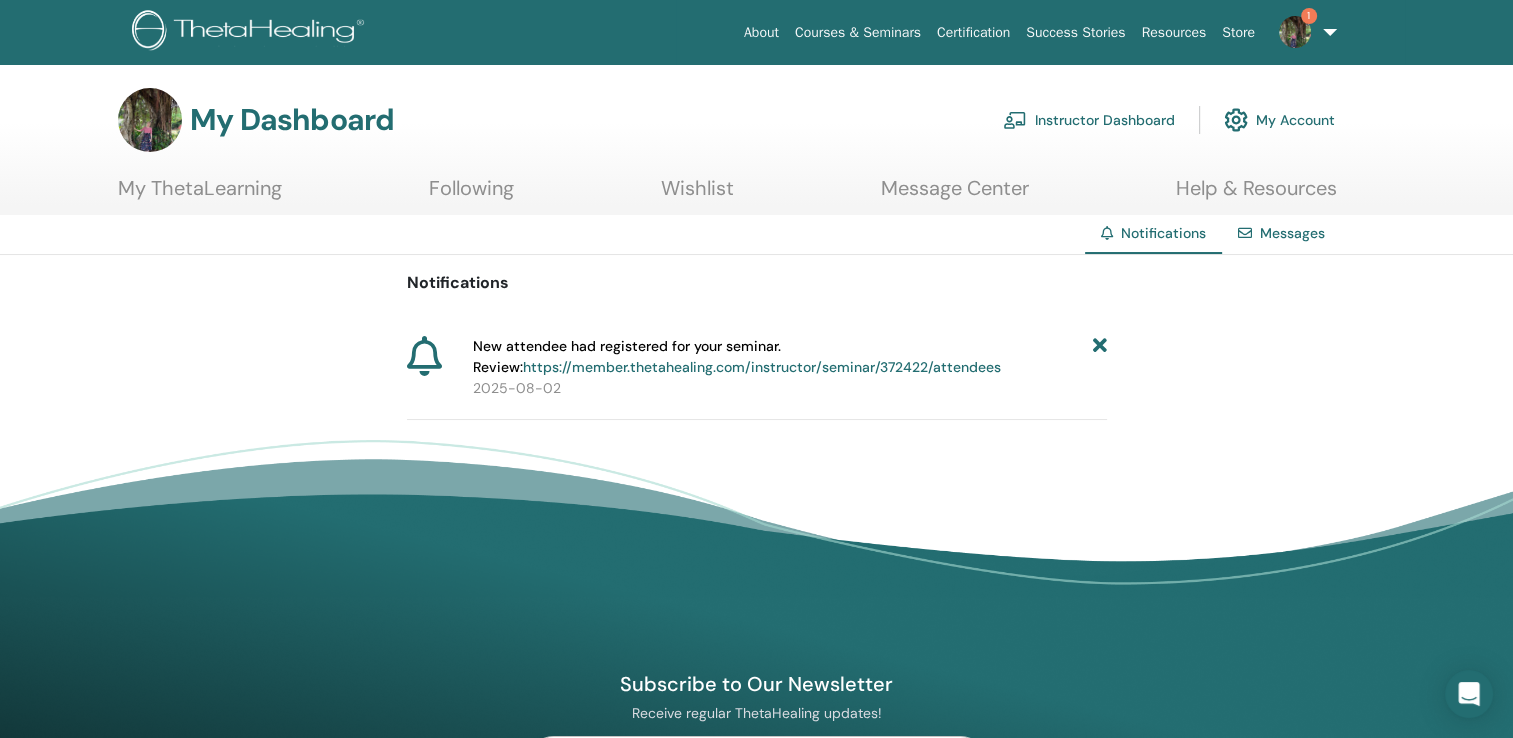 click at bounding box center [1099, 357] 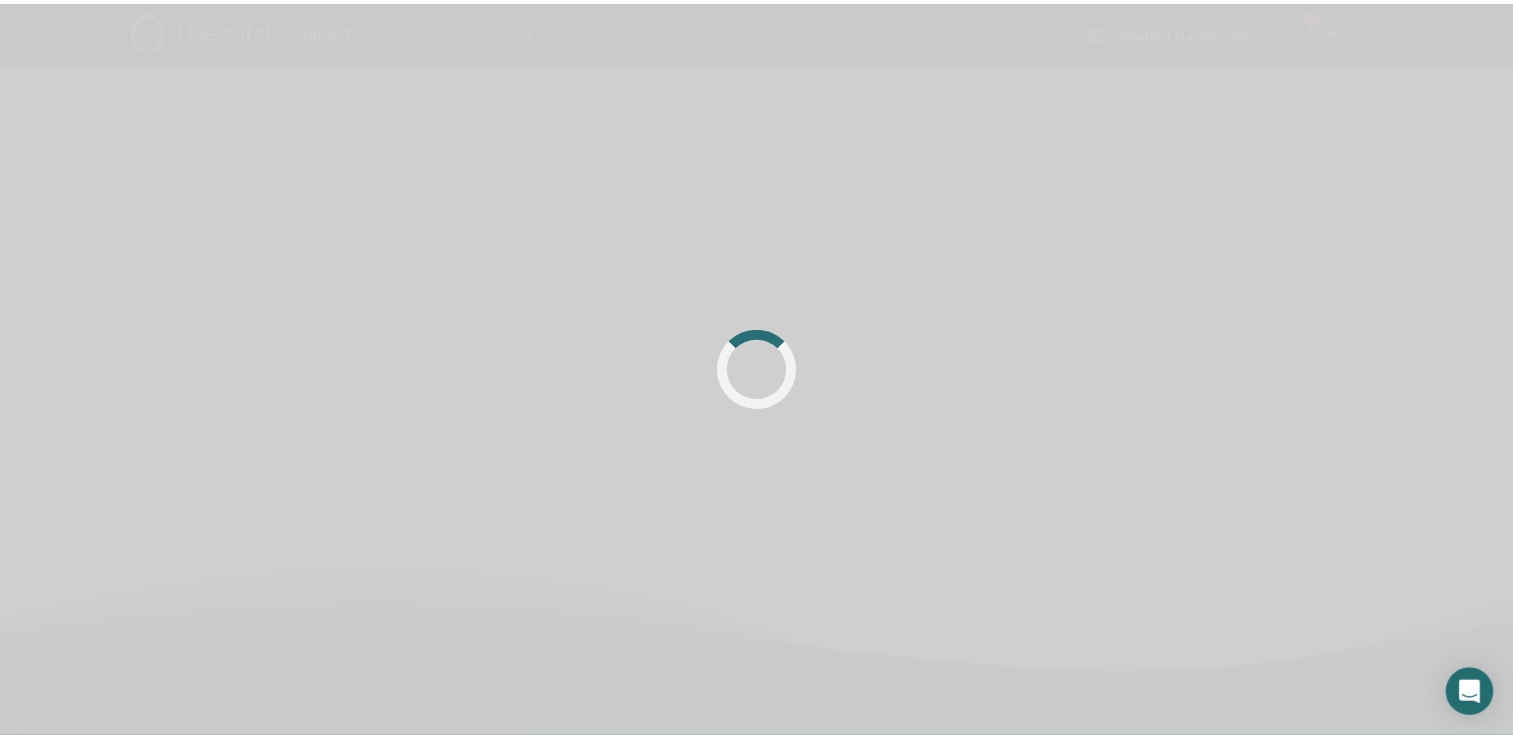 scroll, scrollTop: 0, scrollLeft: 0, axis: both 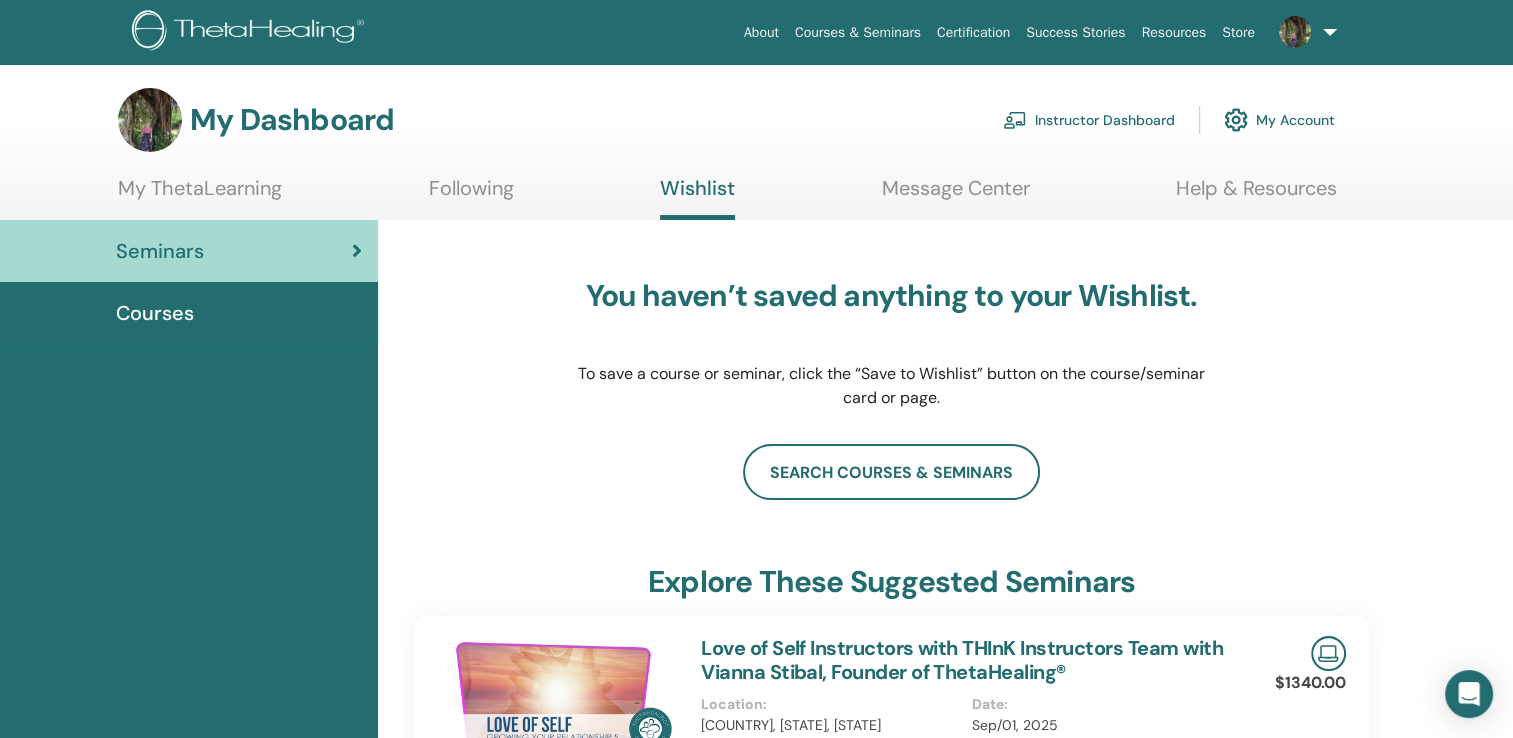 click on "Seminars" at bounding box center [160, 251] 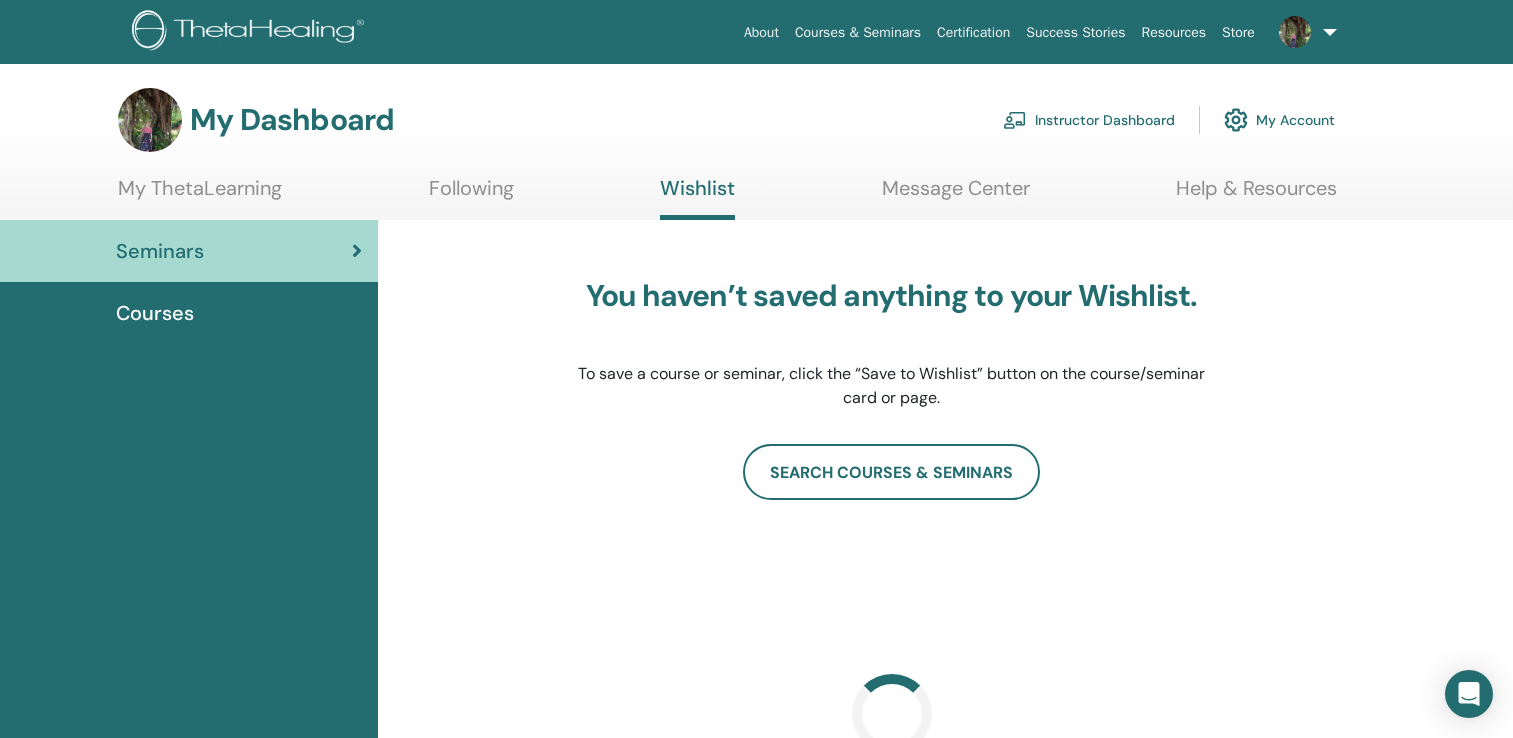 scroll, scrollTop: 0, scrollLeft: 0, axis: both 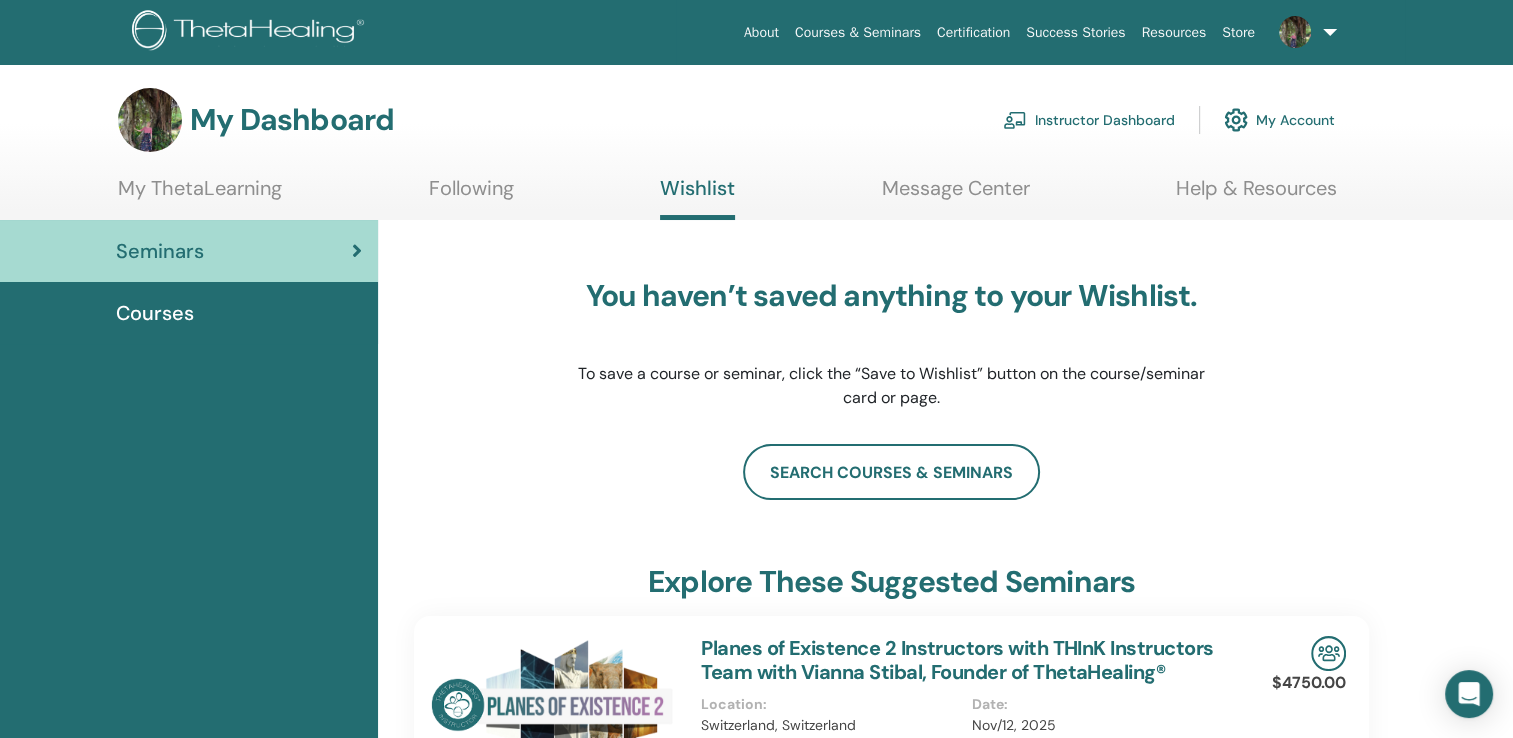 click on "My ThetaLearning" at bounding box center [200, 195] 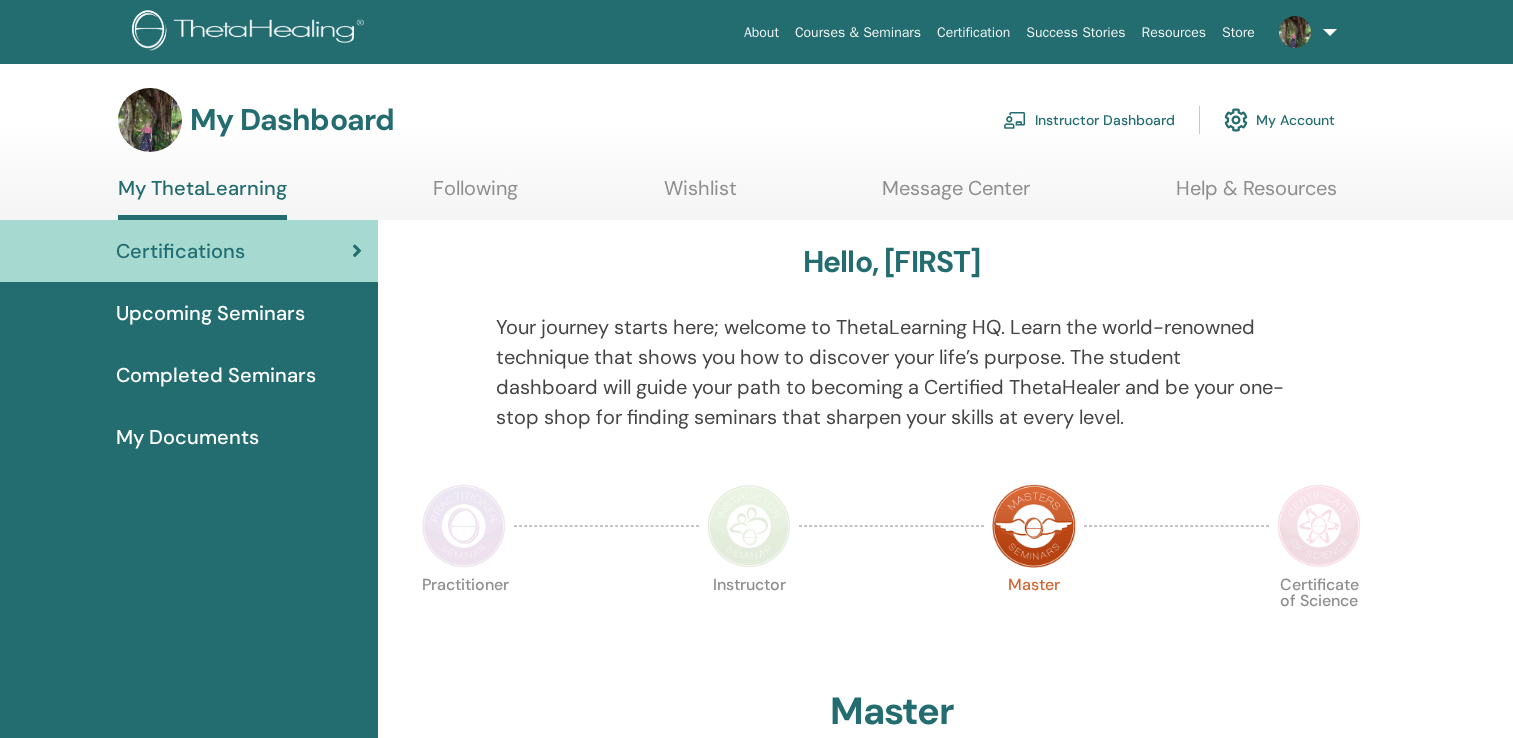scroll, scrollTop: 0, scrollLeft: 0, axis: both 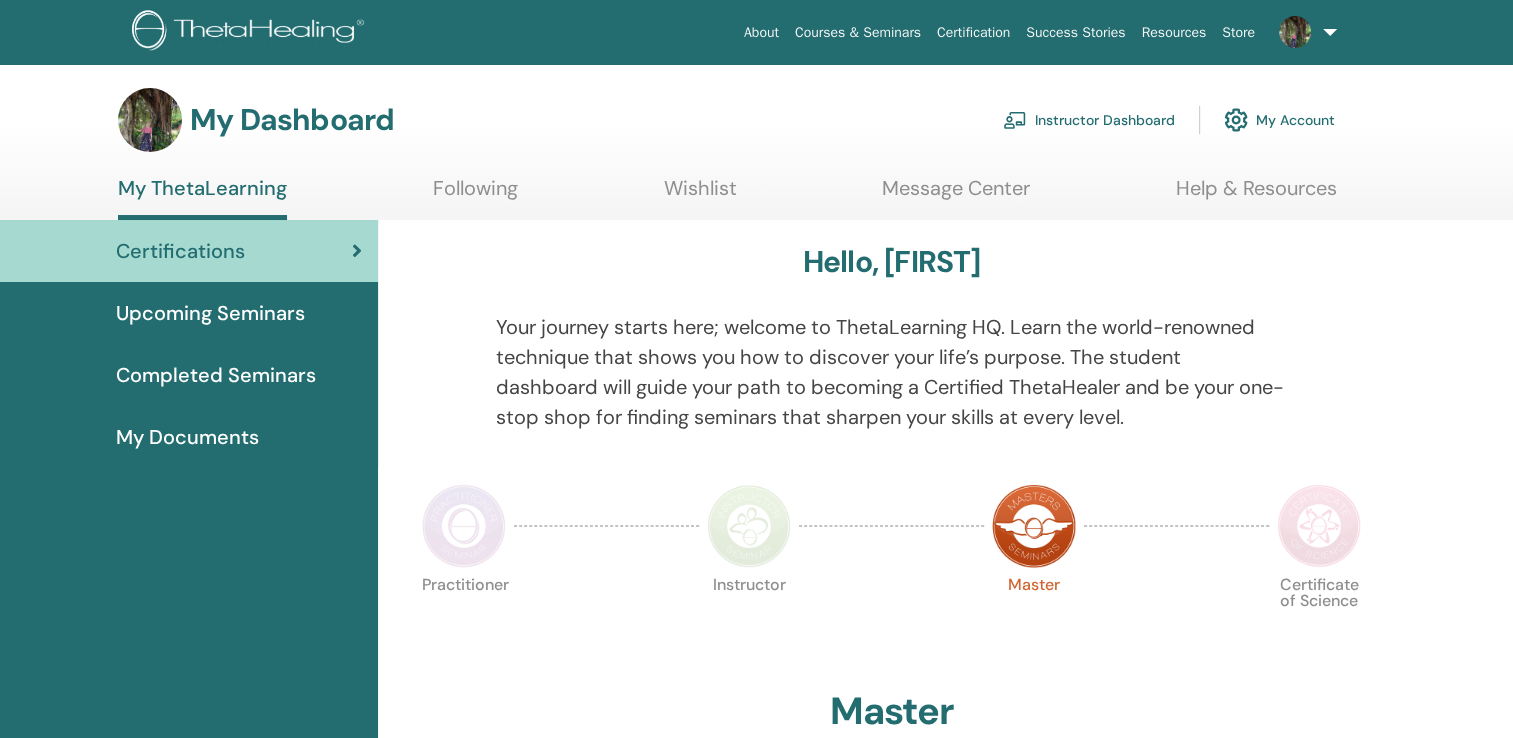 click on "Instructor Dashboard" at bounding box center (1089, 120) 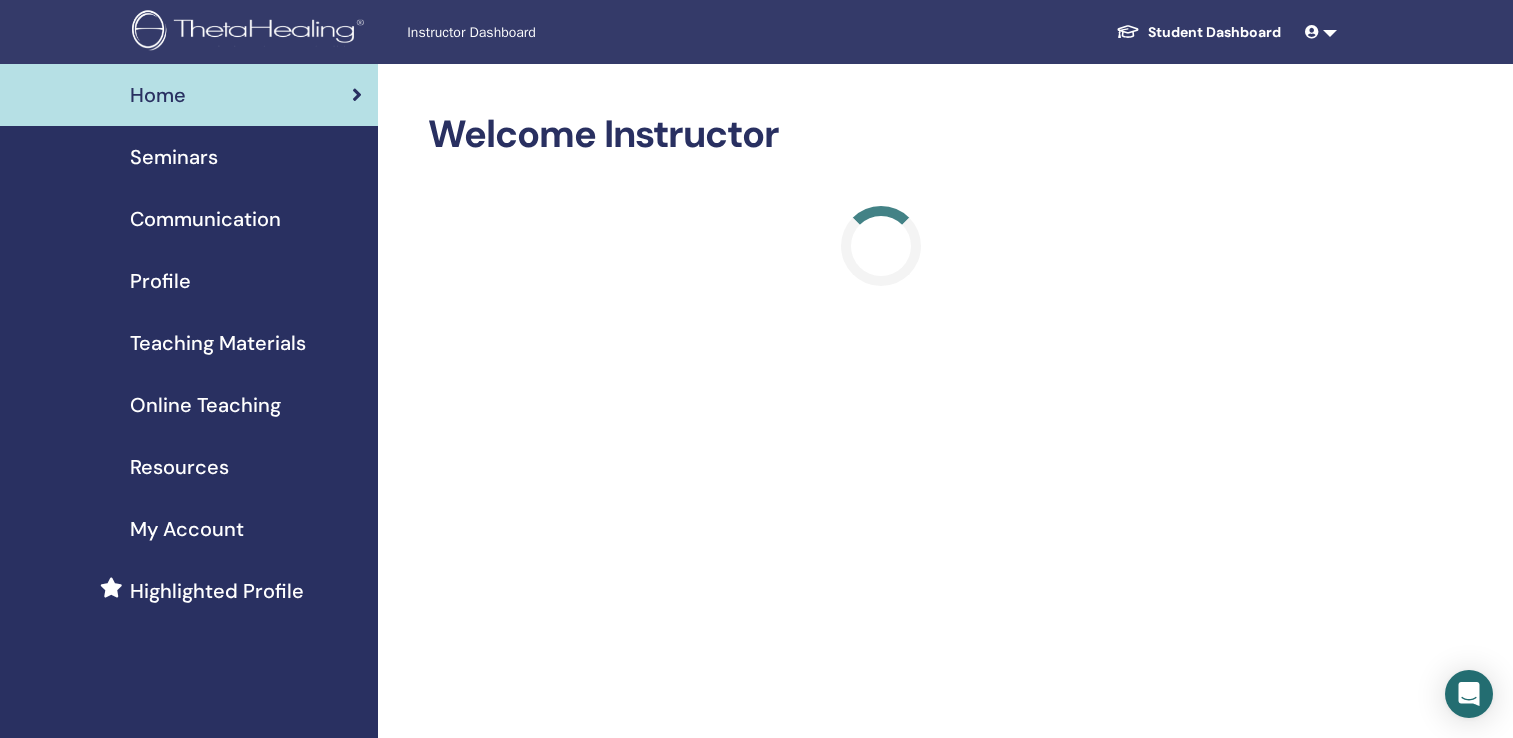 scroll, scrollTop: 0, scrollLeft: 0, axis: both 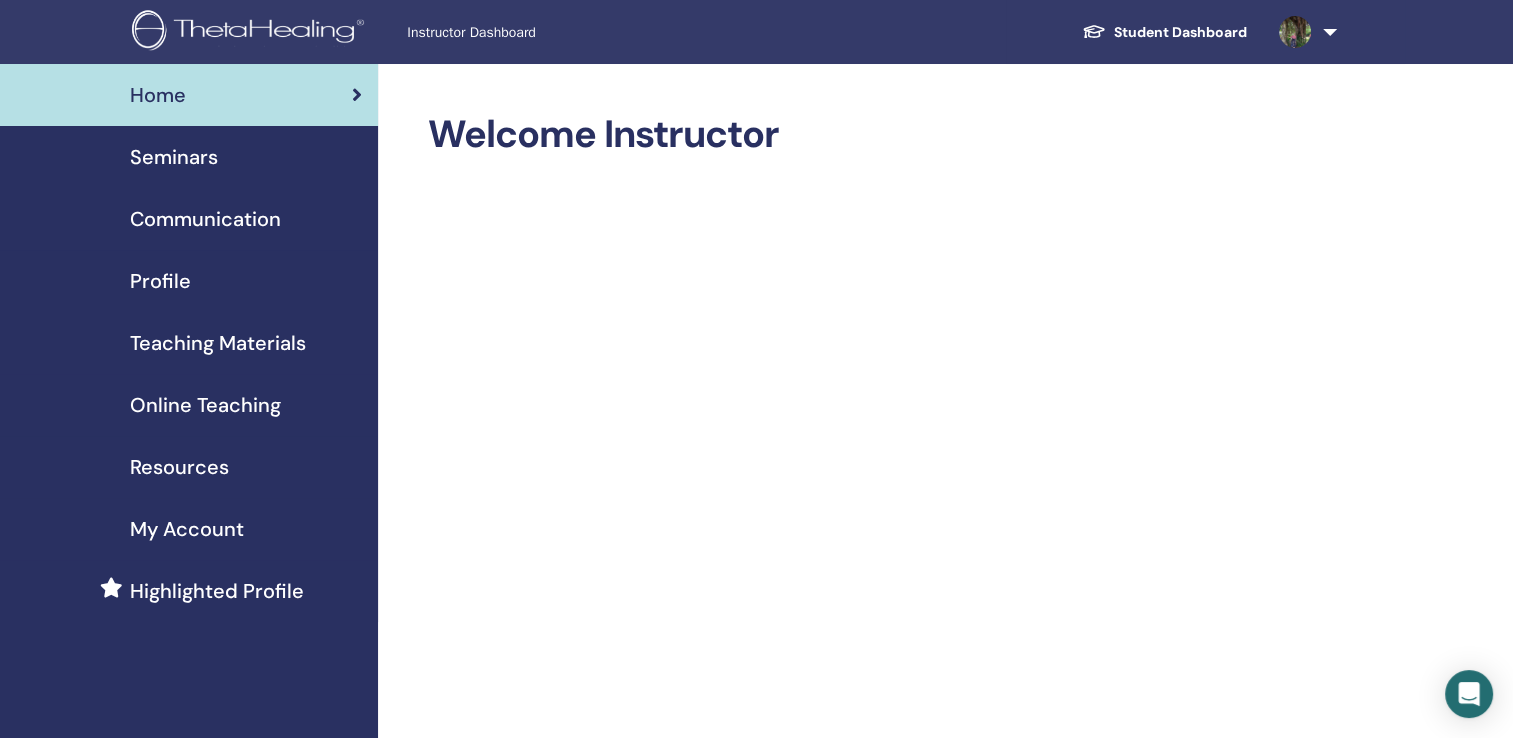 click on "Seminars" at bounding box center [174, 157] 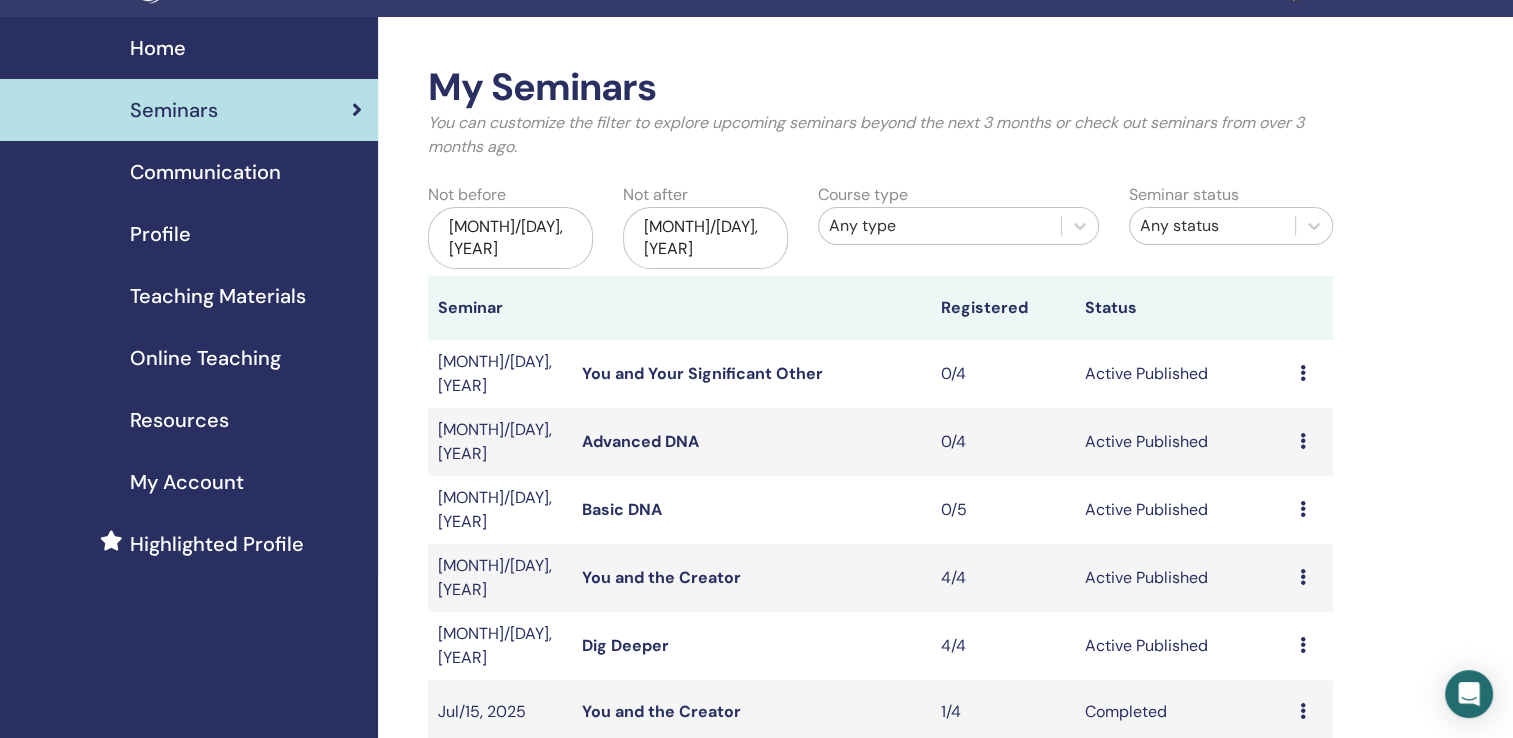 scroll, scrollTop: 0, scrollLeft: 0, axis: both 